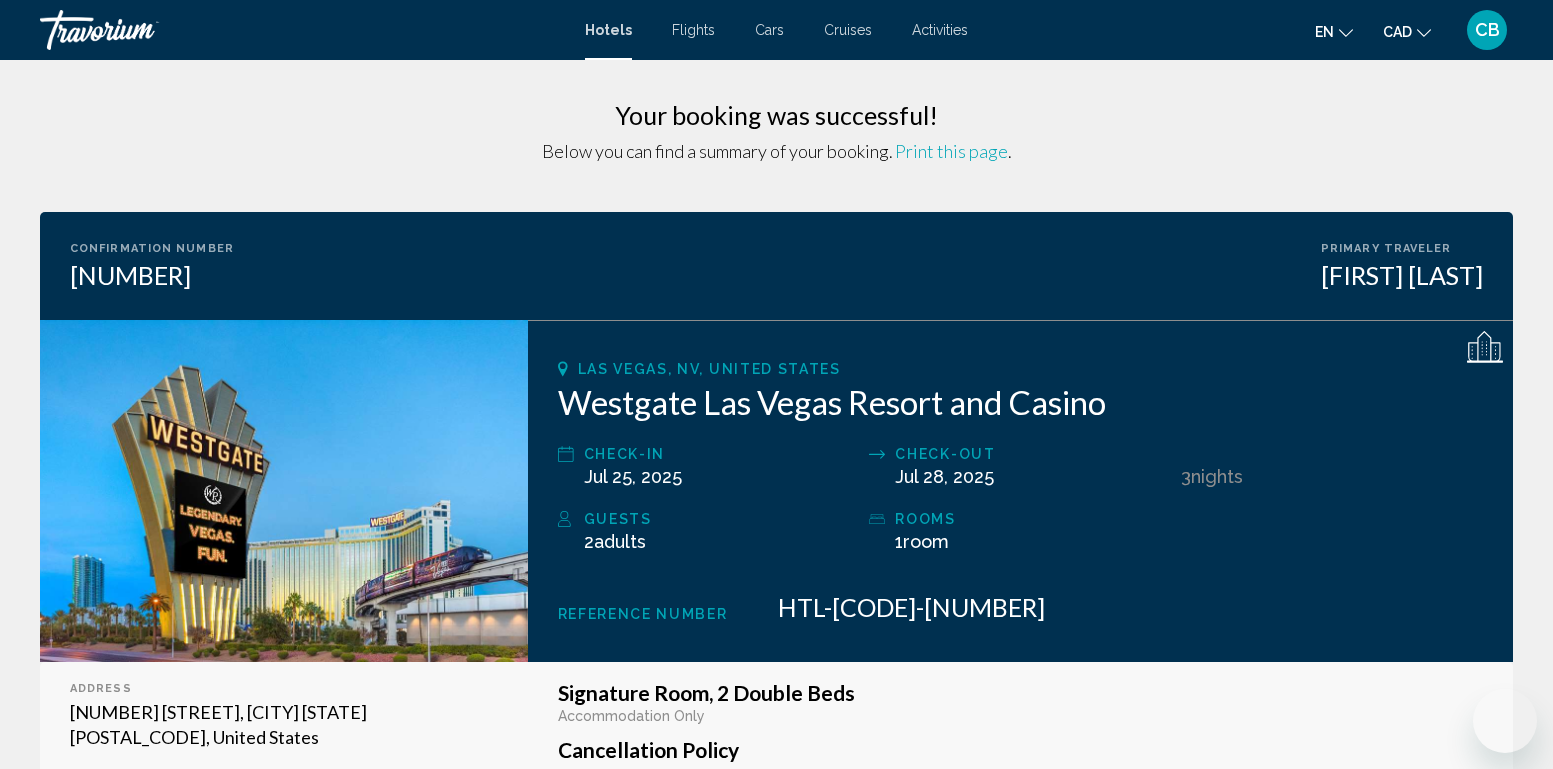scroll, scrollTop: 1734, scrollLeft: 0, axis: vertical 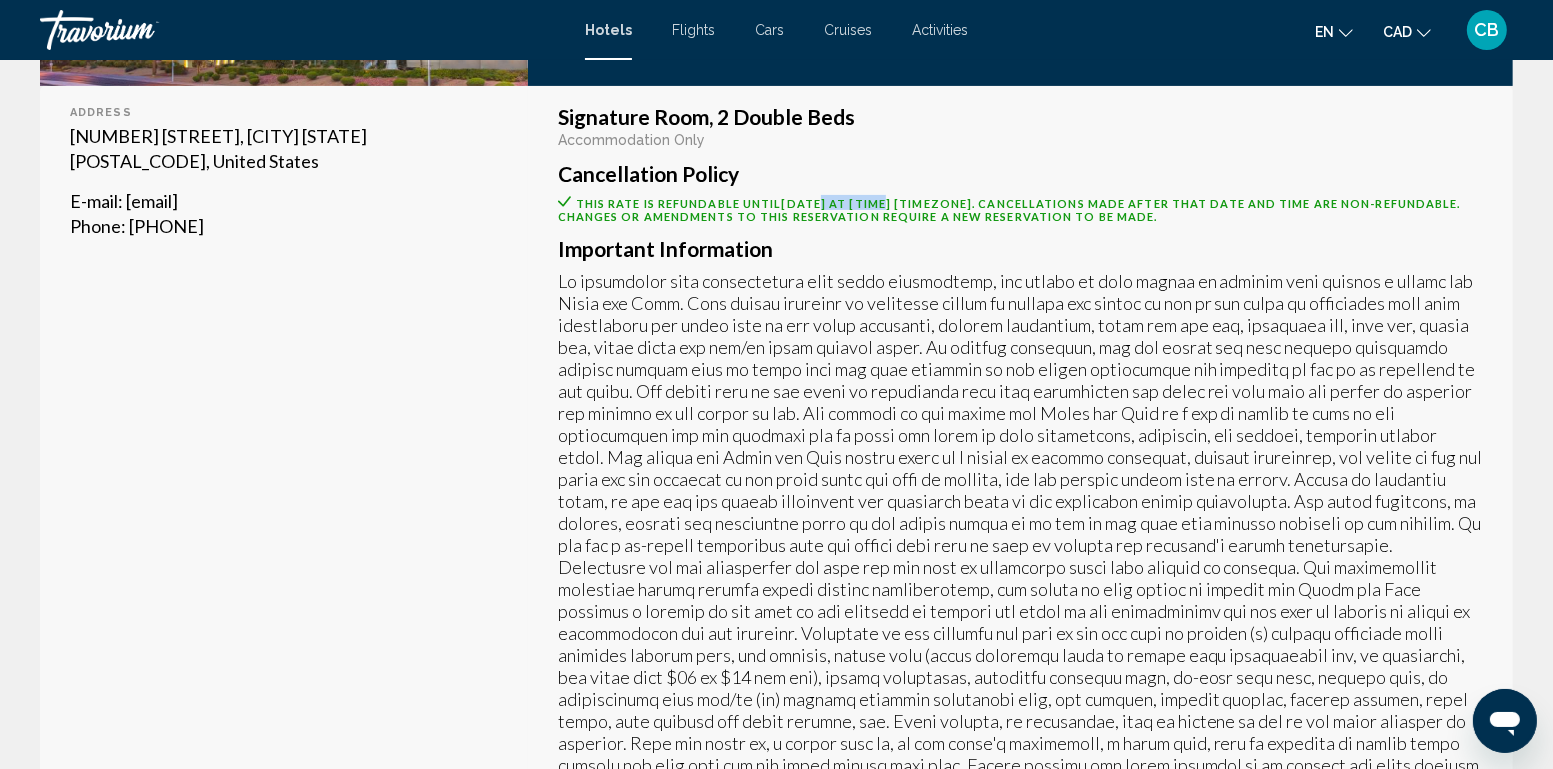 drag, startPoint x: 818, startPoint y: 199, endPoint x: 877, endPoint y: 199, distance: 59 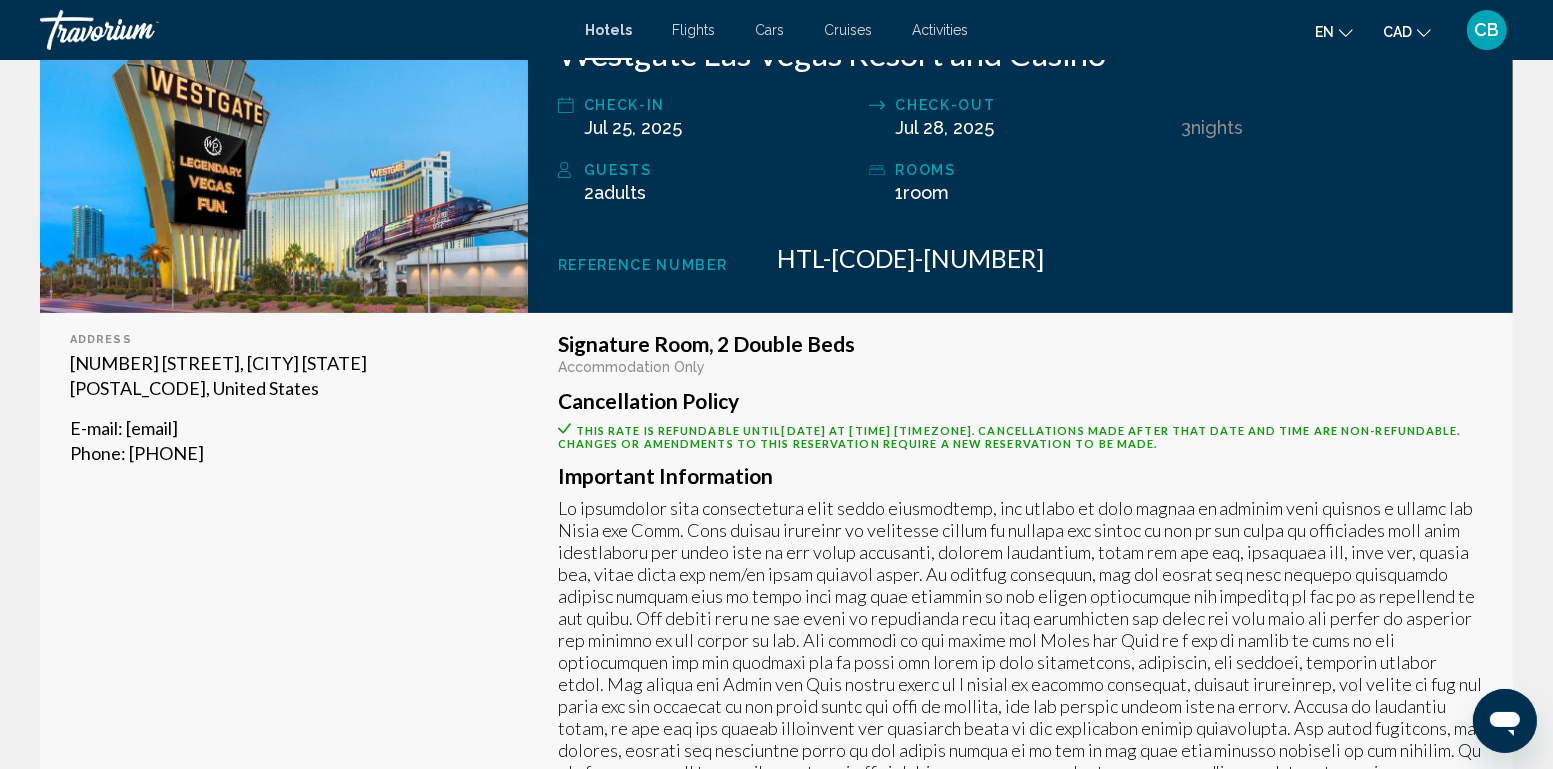 scroll, scrollTop: 366, scrollLeft: 0, axis: vertical 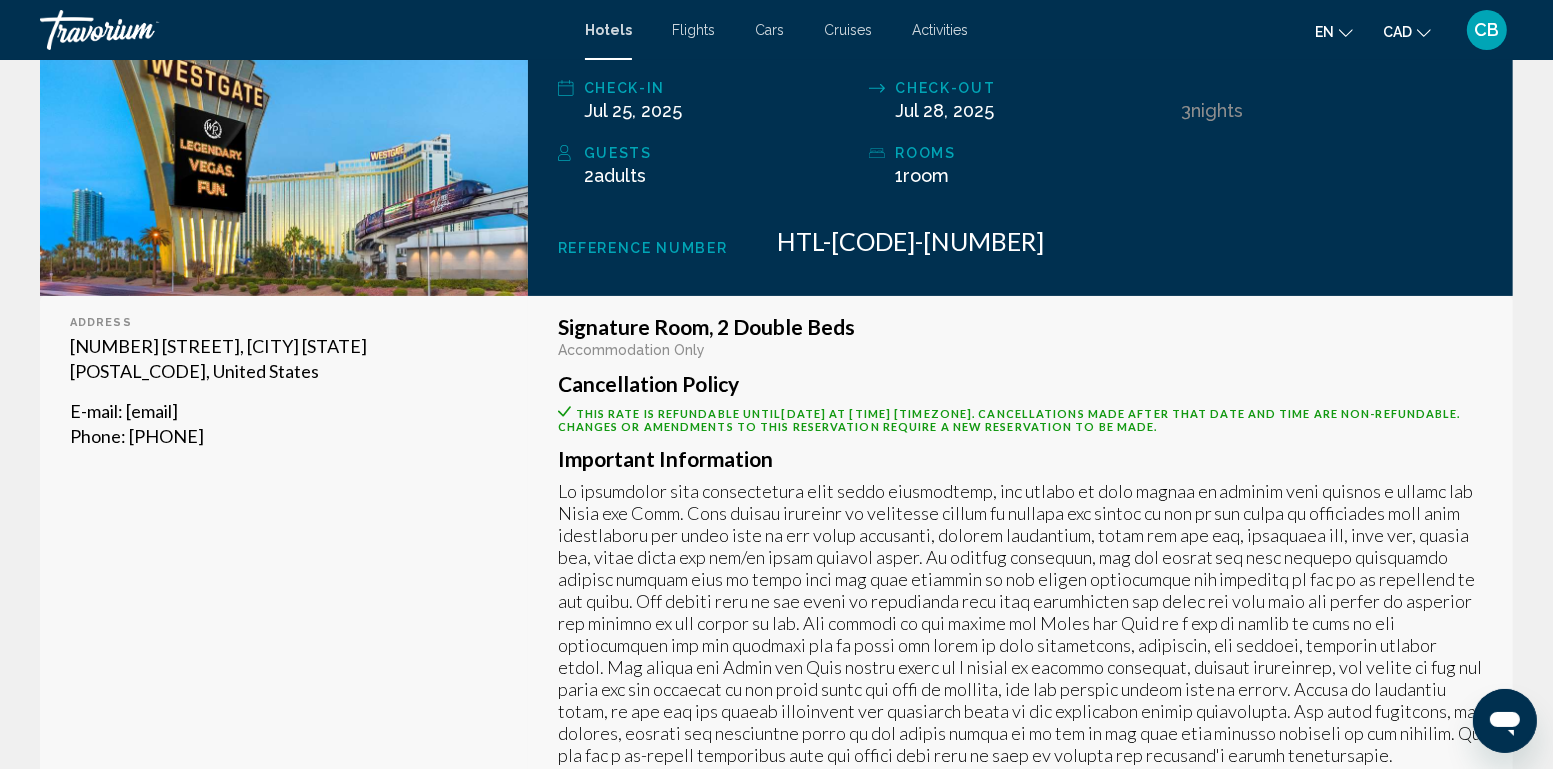 drag, startPoint x: 782, startPoint y: 413, endPoint x: 832, endPoint y: 413, distance: 50 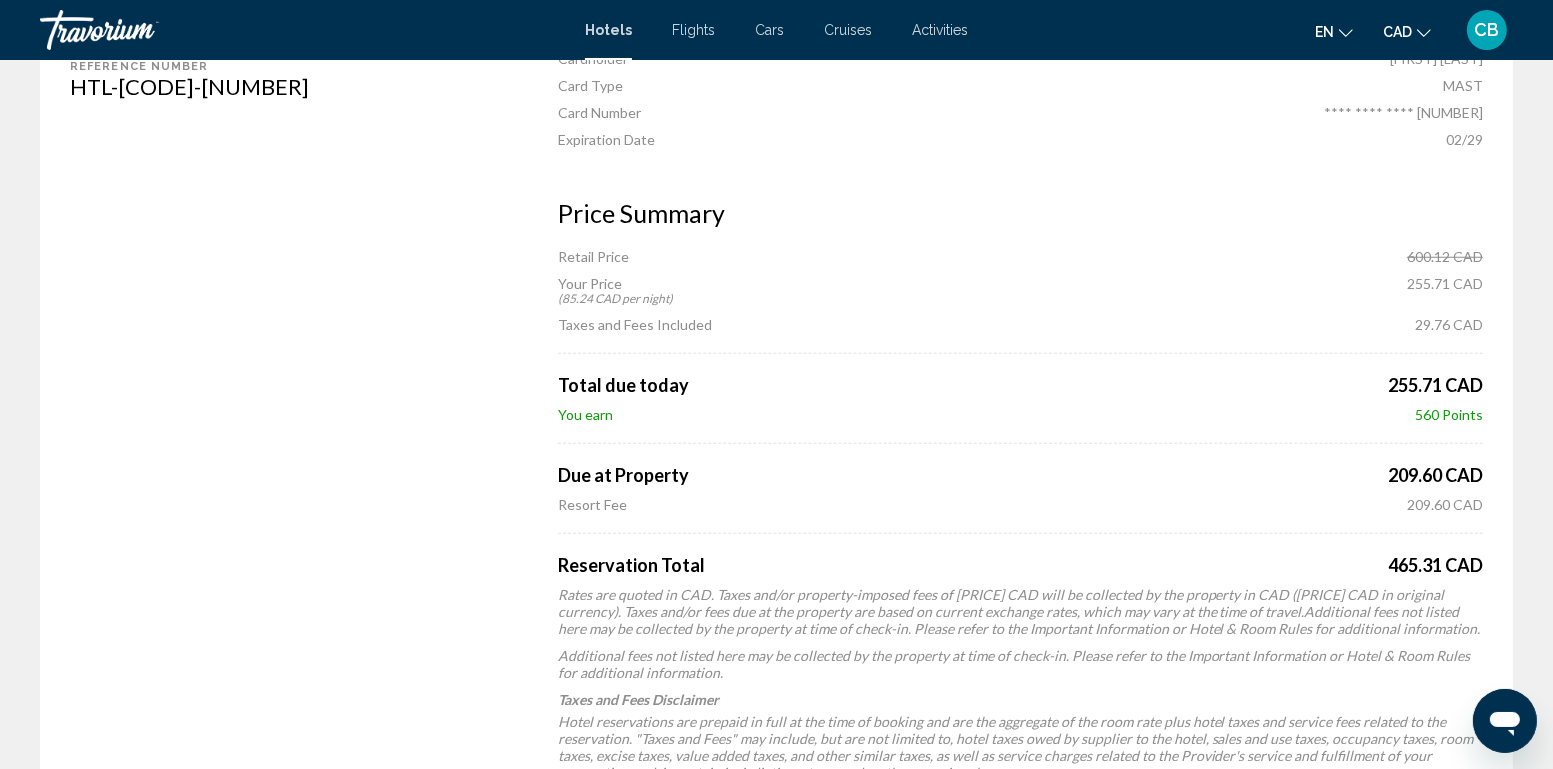 scroll, scrollTop: 1755, scrollLeft: 0, axis: vertical 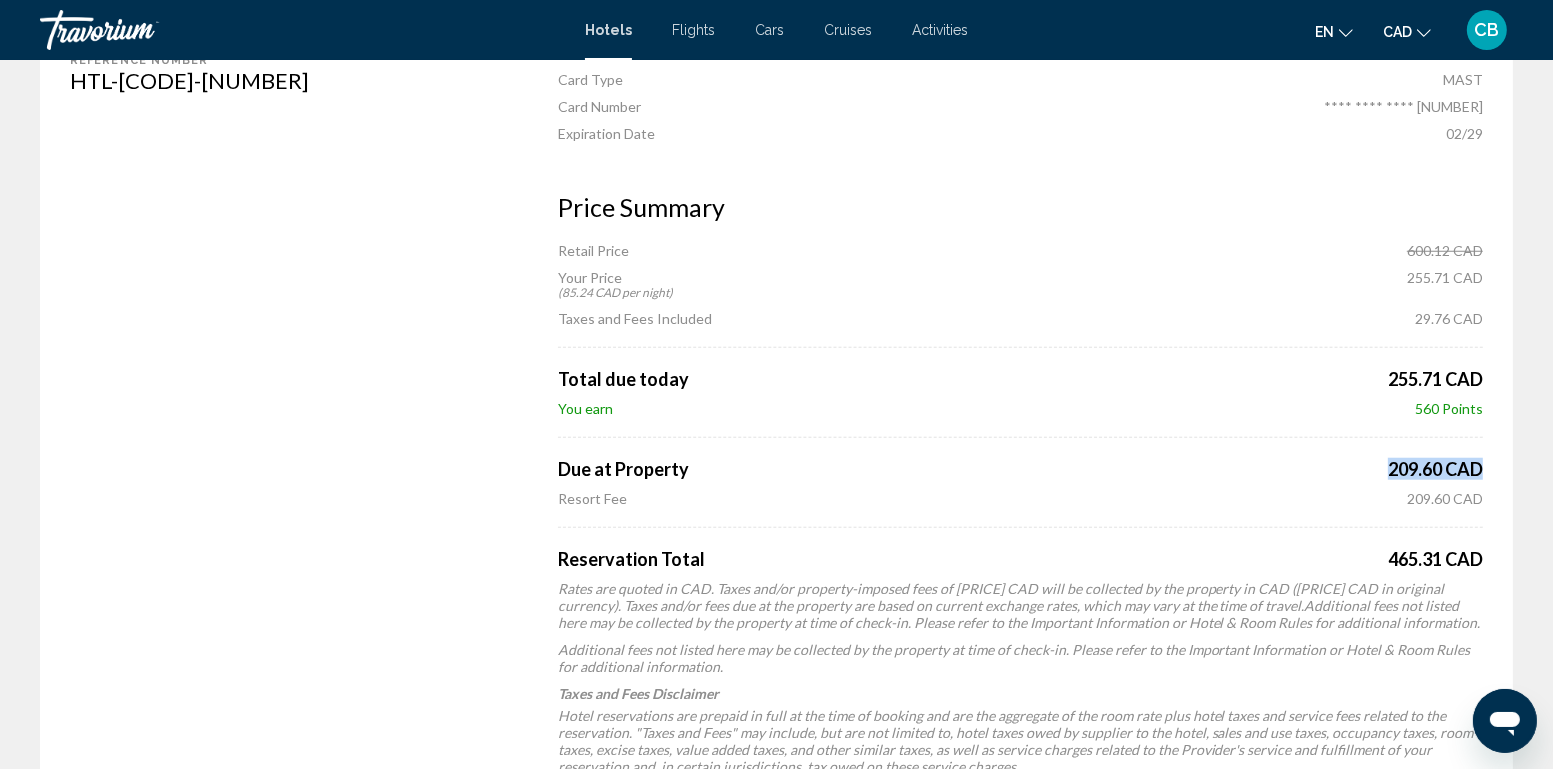 drag, startPoint x: 1382, startPoint y: 442, endPoint x: 1488, endPoint y: 442, distance: 106 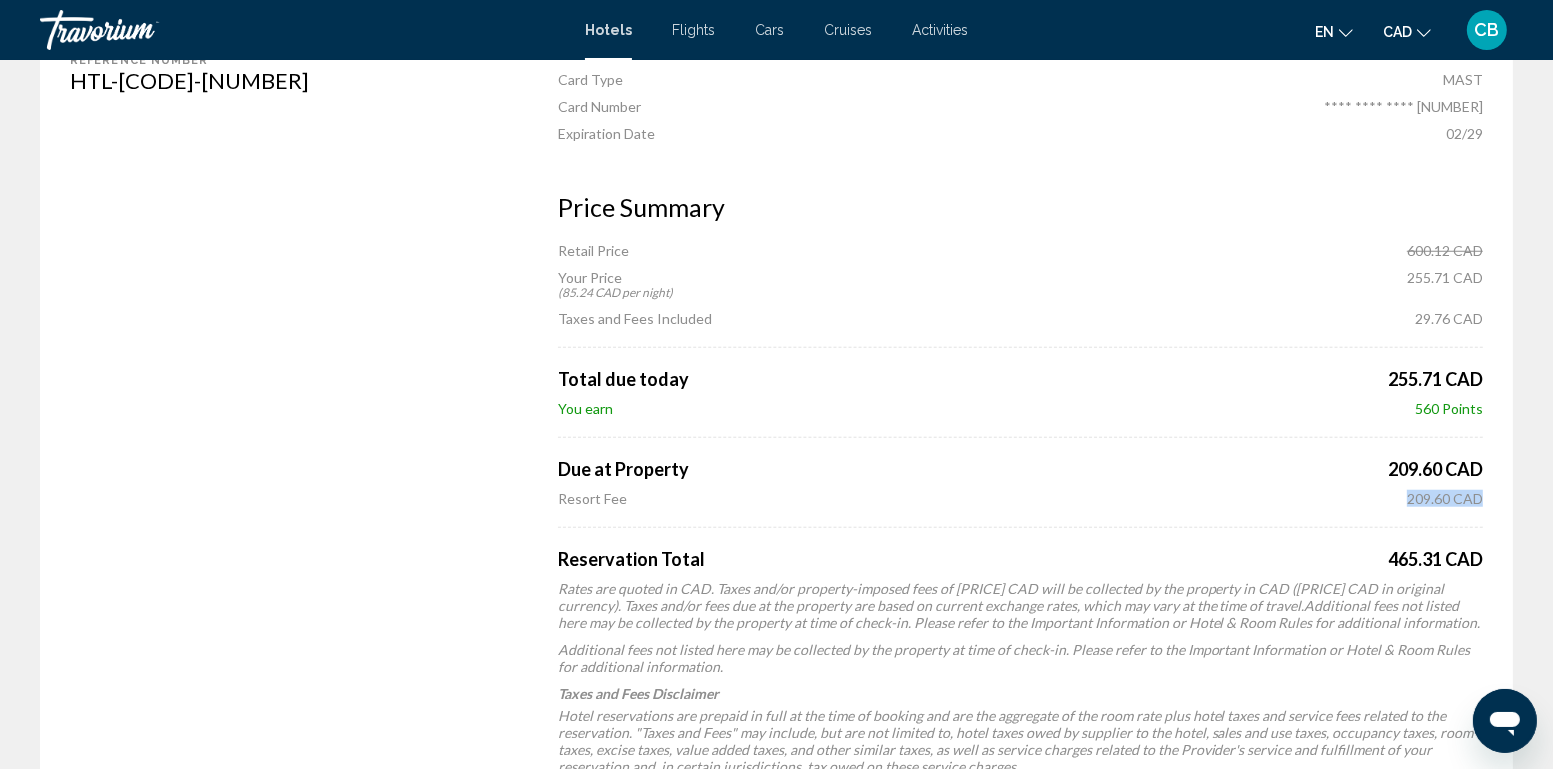 drag, startPoint x: 1410, startPoint y: 475, endPoint x: 1486, endPoint y: 472, distance: 76.05919 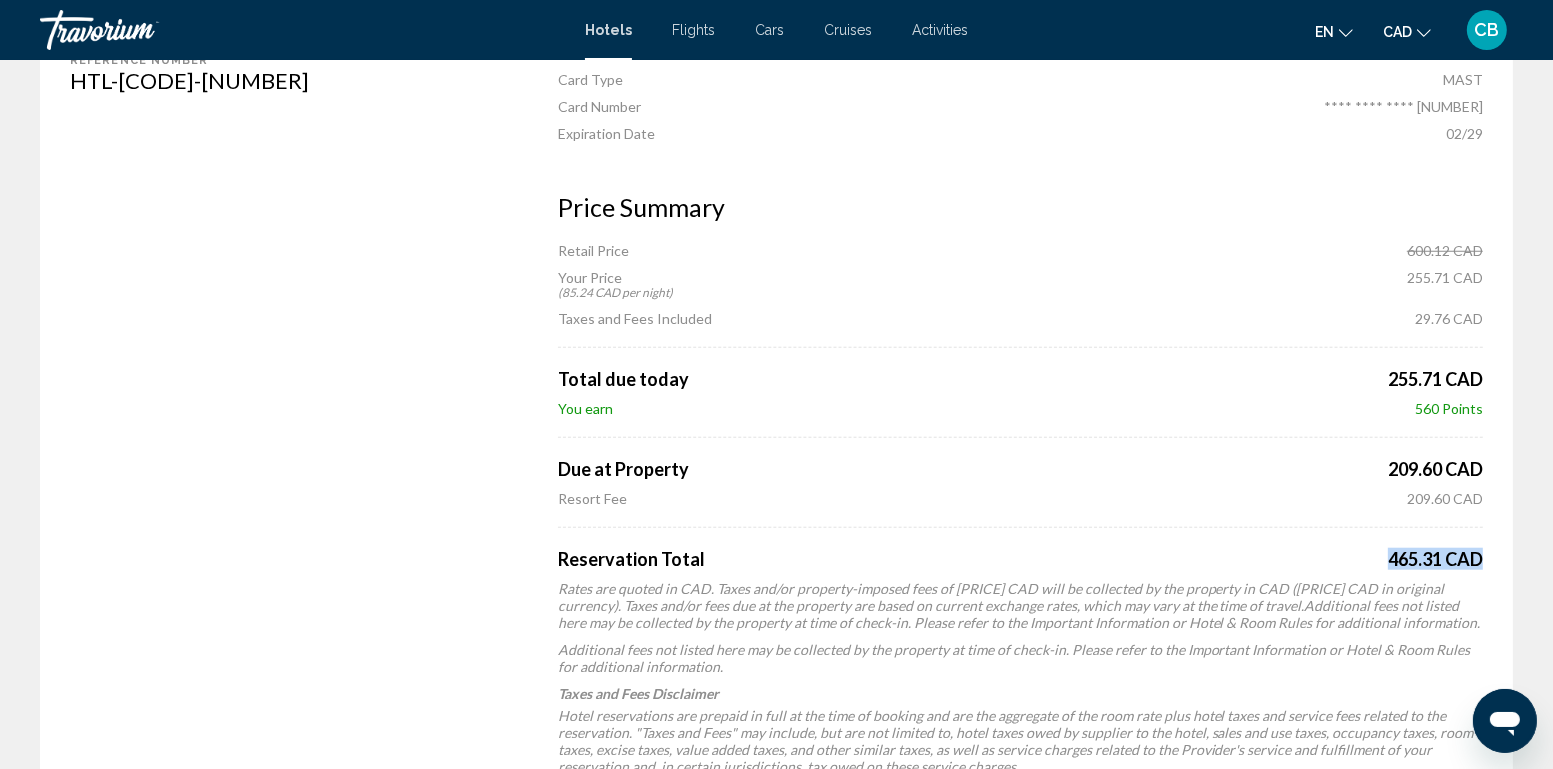 drag, startPoint x: 1380, startPoint y: 532, endPoint x: 1488, endPoint y: 531, distance: 108.00463 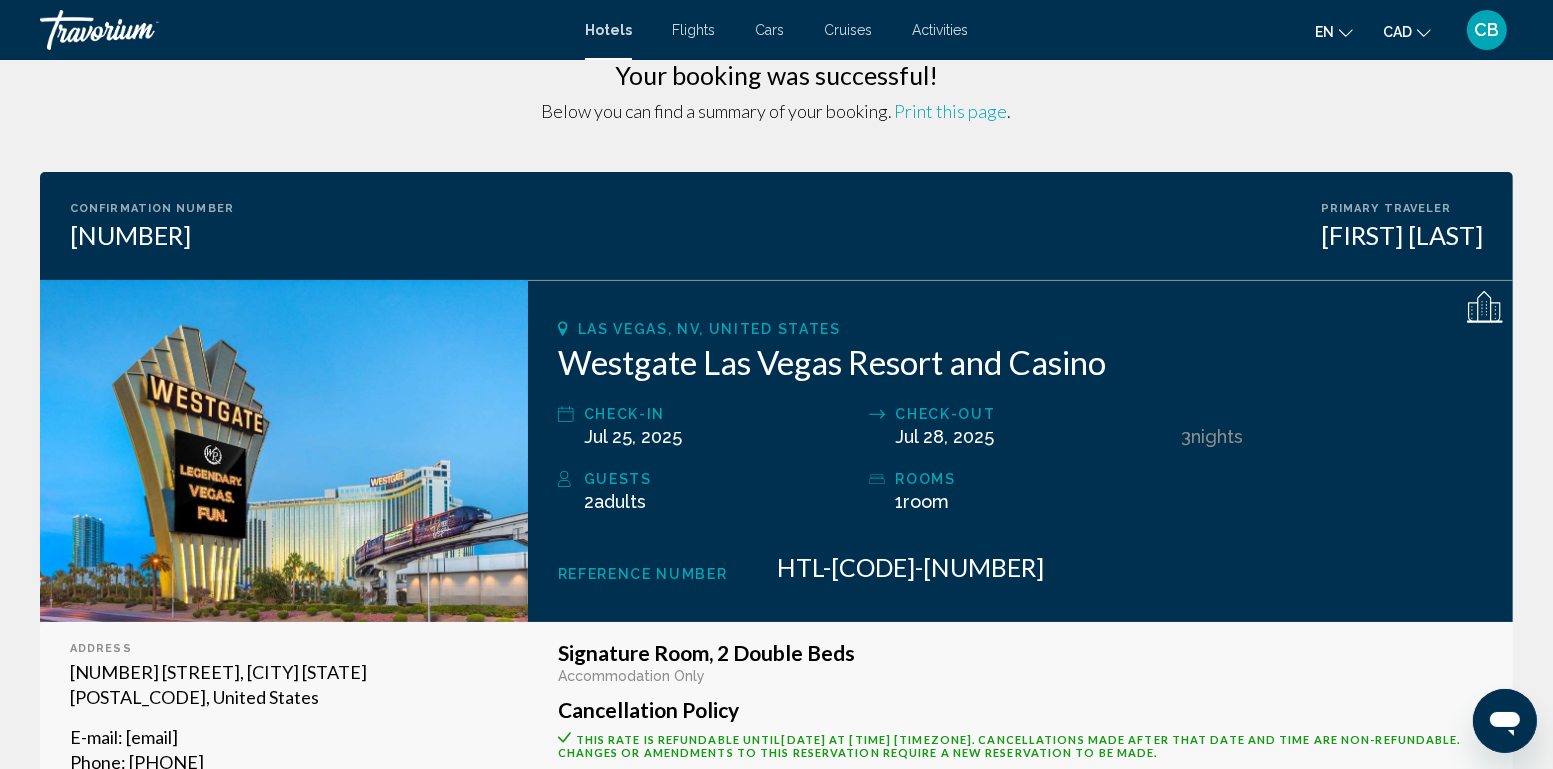 scroll, scrollTop: 0, scrollLeft: 0, axis: both 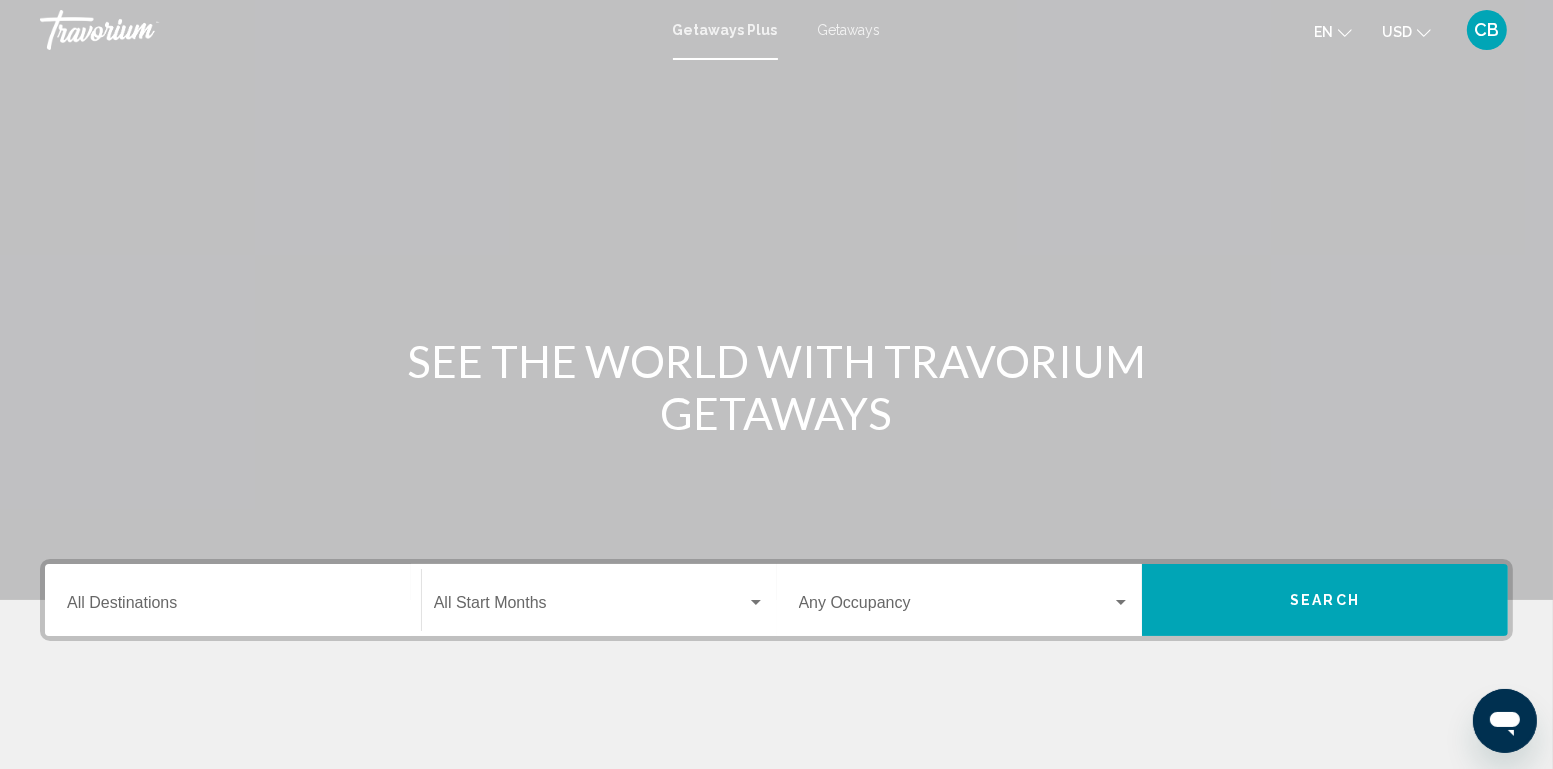 click on "Destination All Destinations" at bounding box center [233, 607] 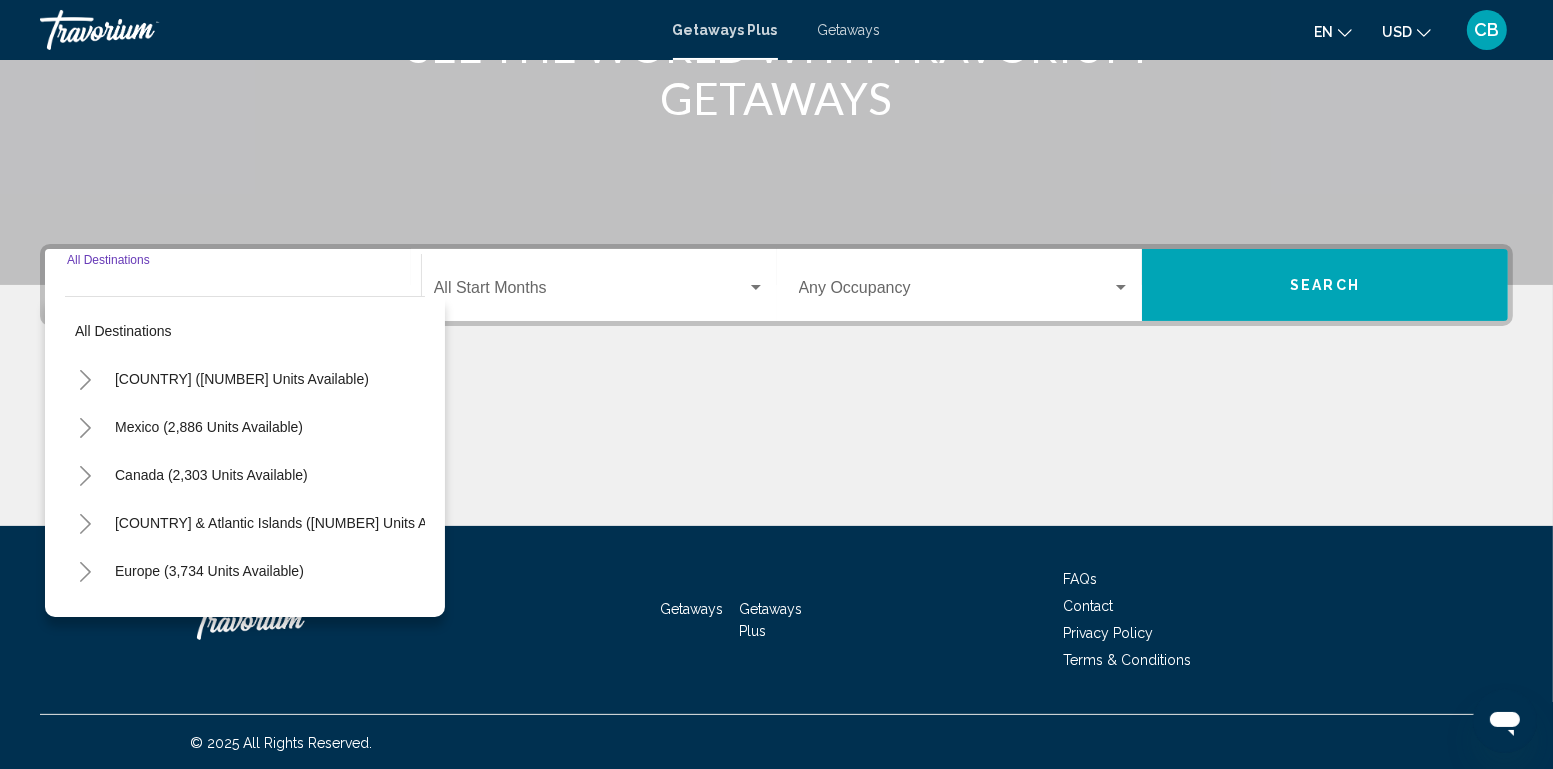 scroll, scrollTop: 316, scrollLeft: 0, axis: vertical 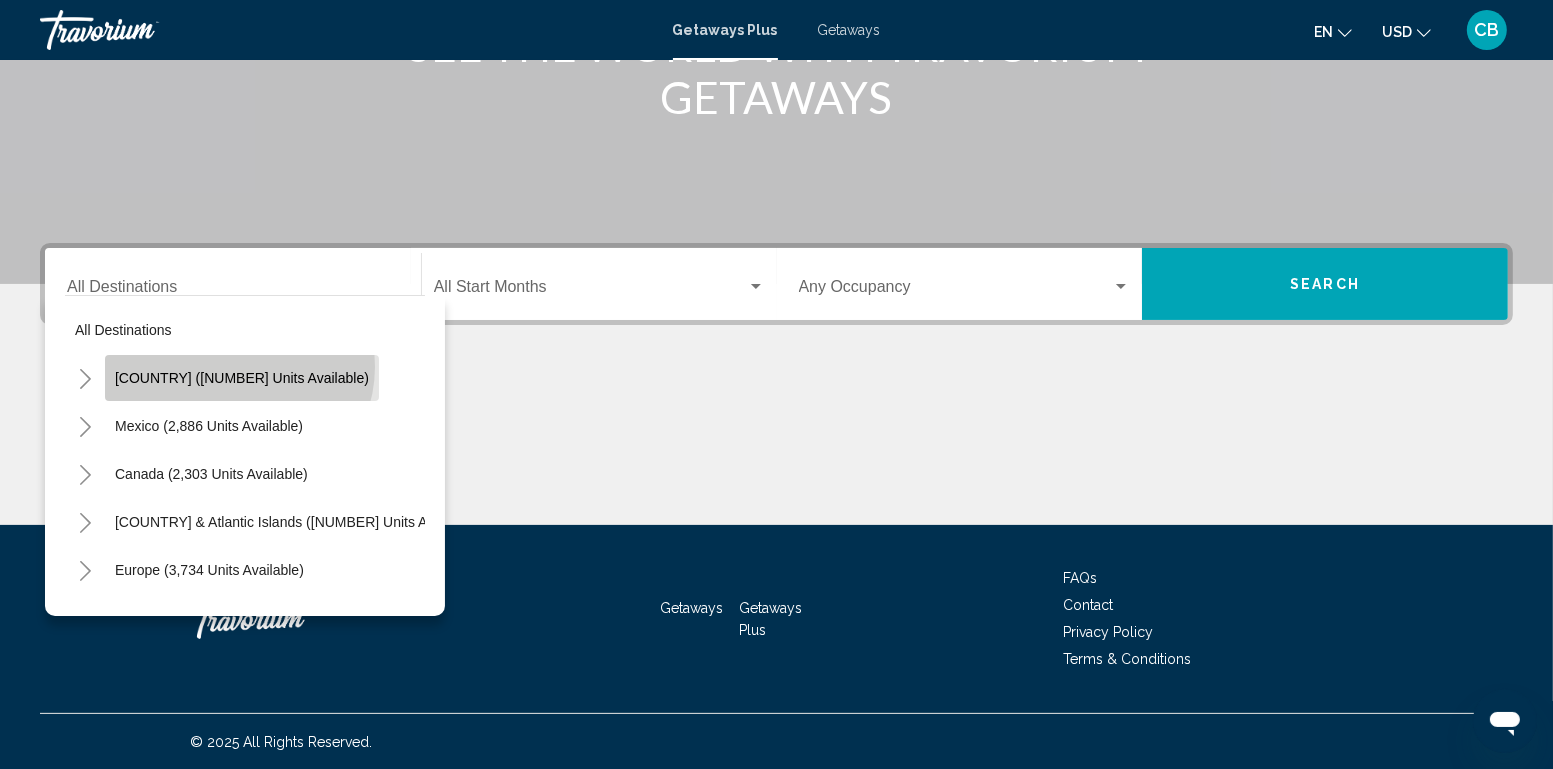 click on "[COUNTRY] ([NUMBER] units available)" 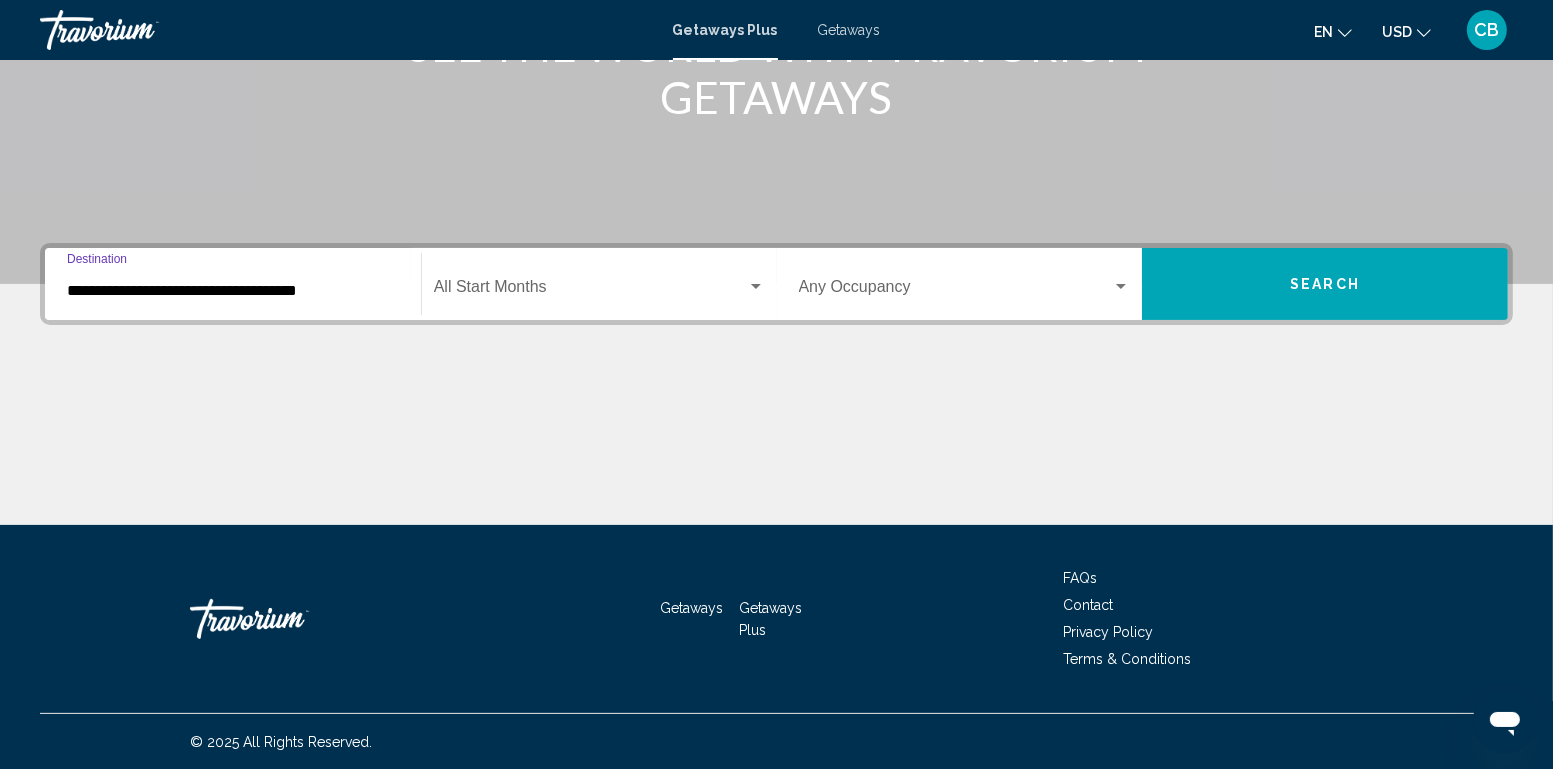 click at bounding box center (590, 291) 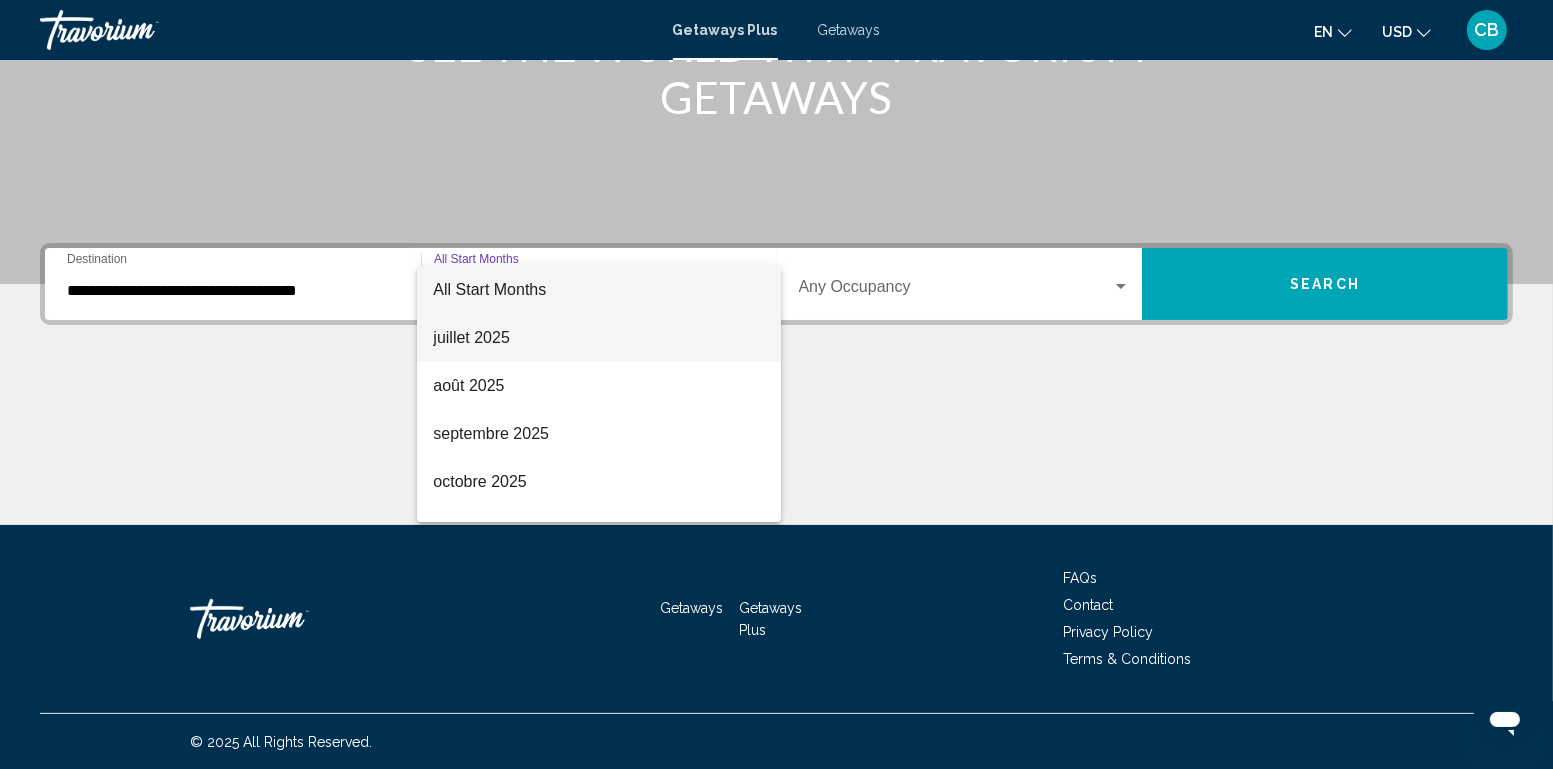 click on "juillet 2025" at bounding box center (598, 338) 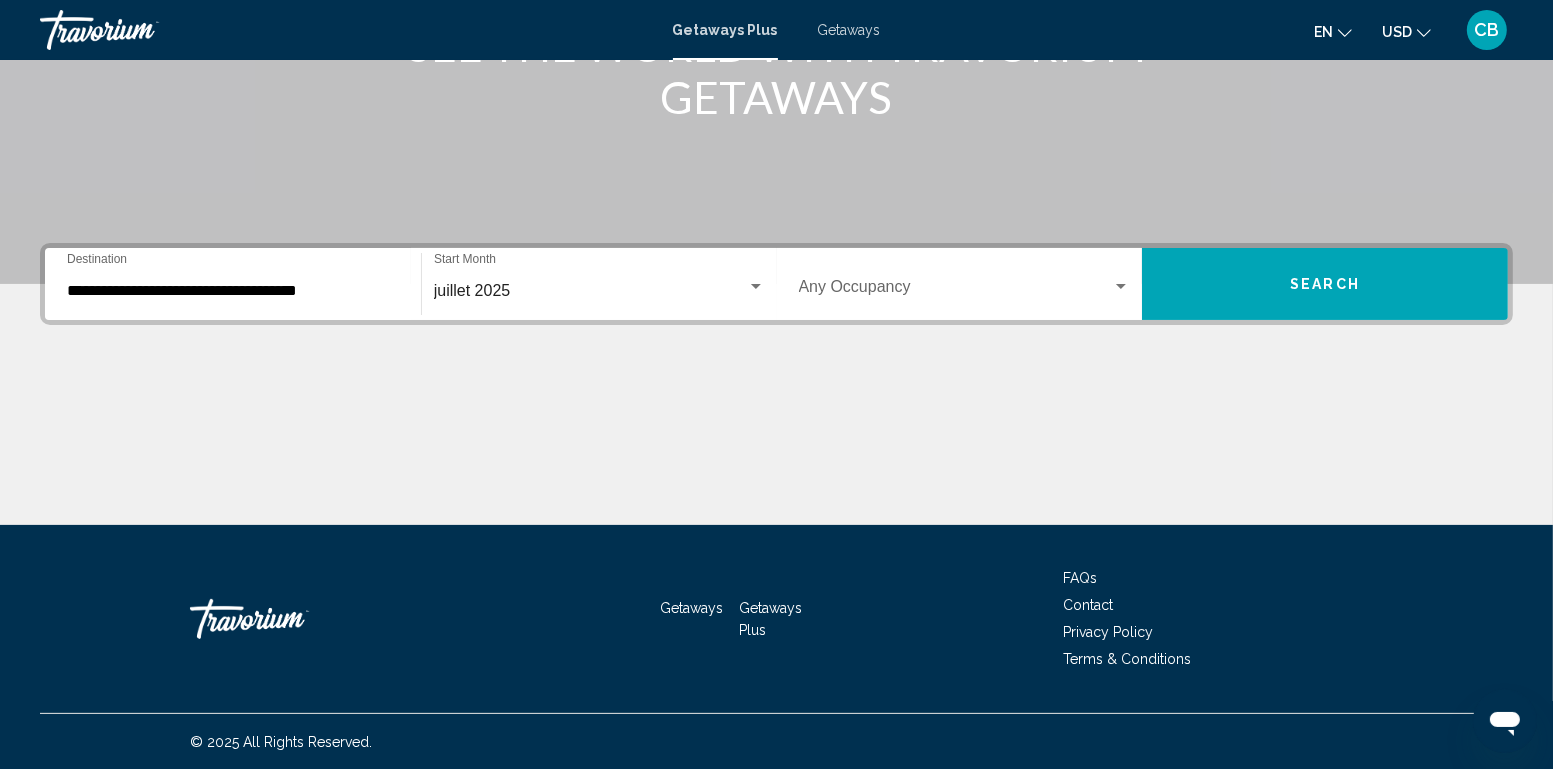 click on "USD
USD ($) MXN (Mex$) CAD (Can$) GBP (£) EUR (€) AUD (A$) NZD (NZ$) CNY (CN¥)" 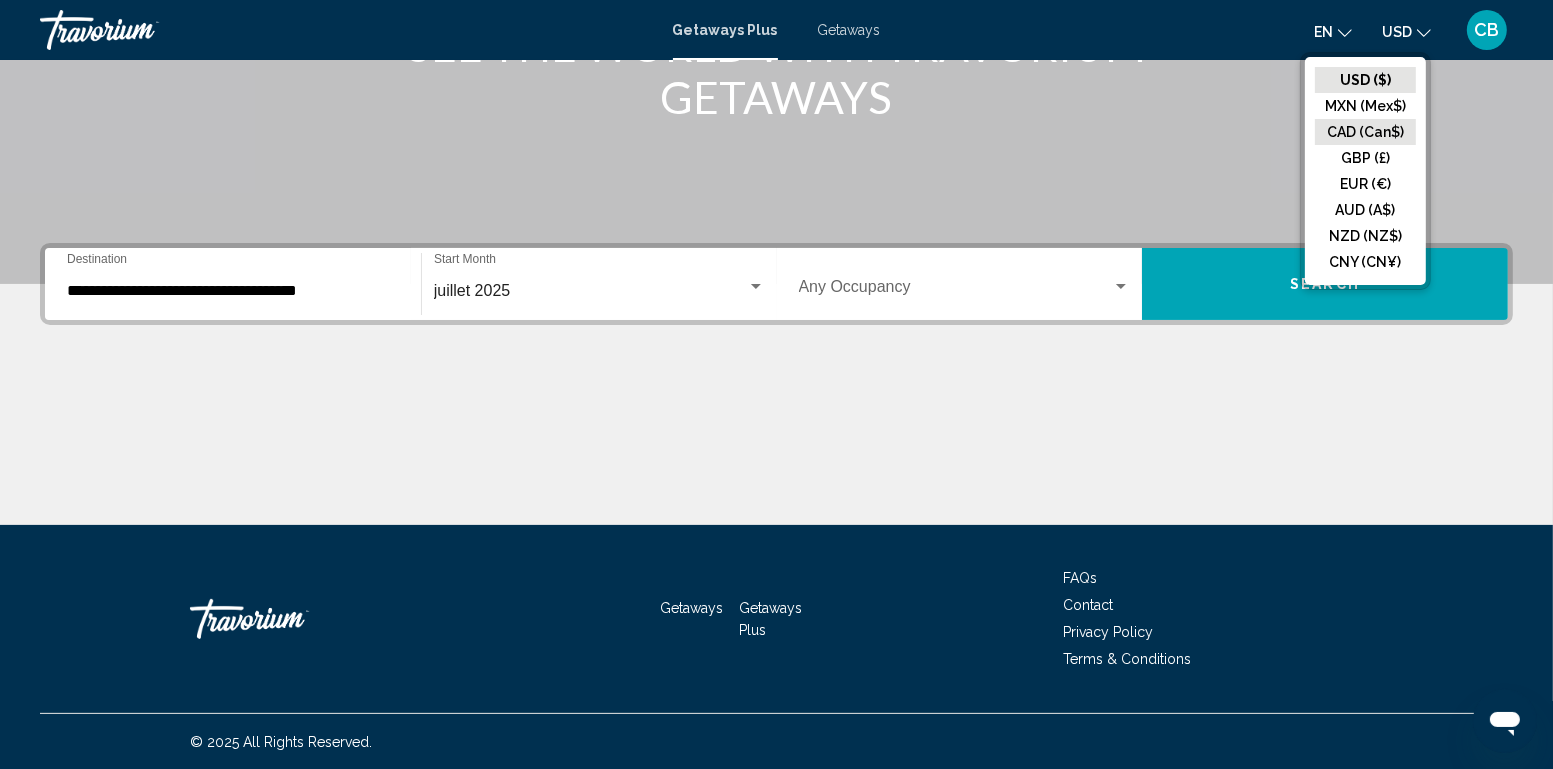 click on "CAD (Can$)" 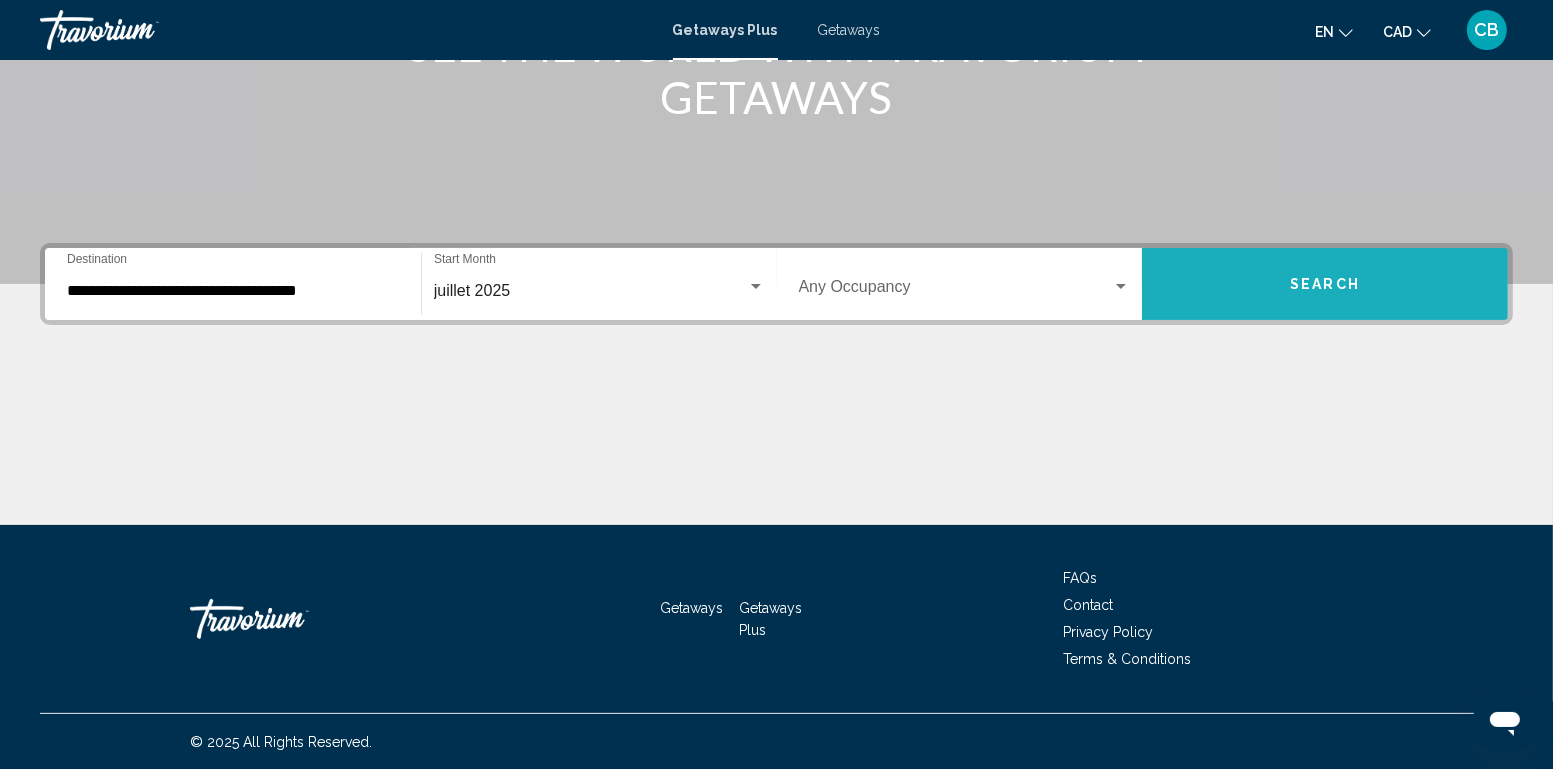 click on "Search" at bounding box center [1325, 285] 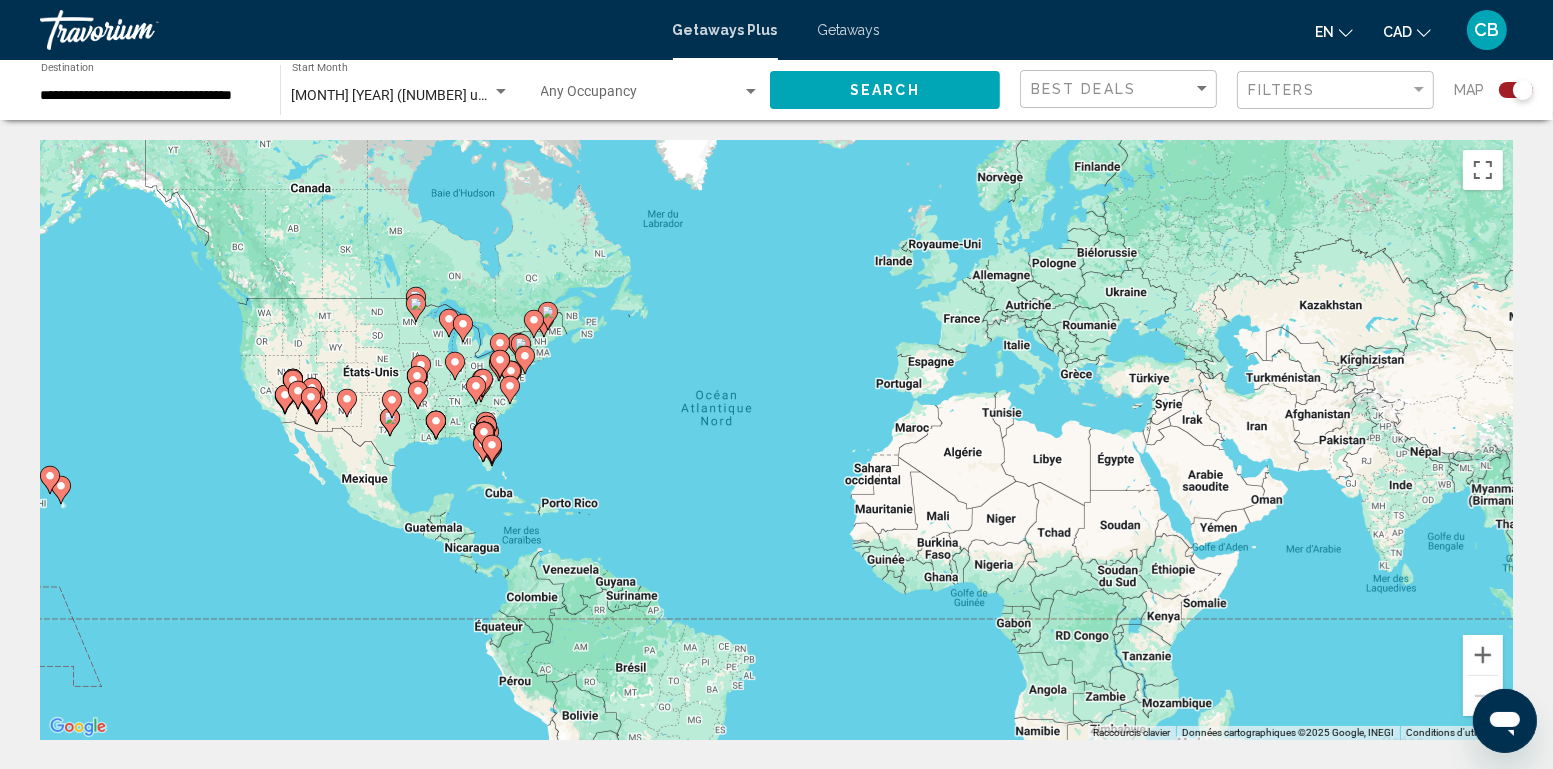 click 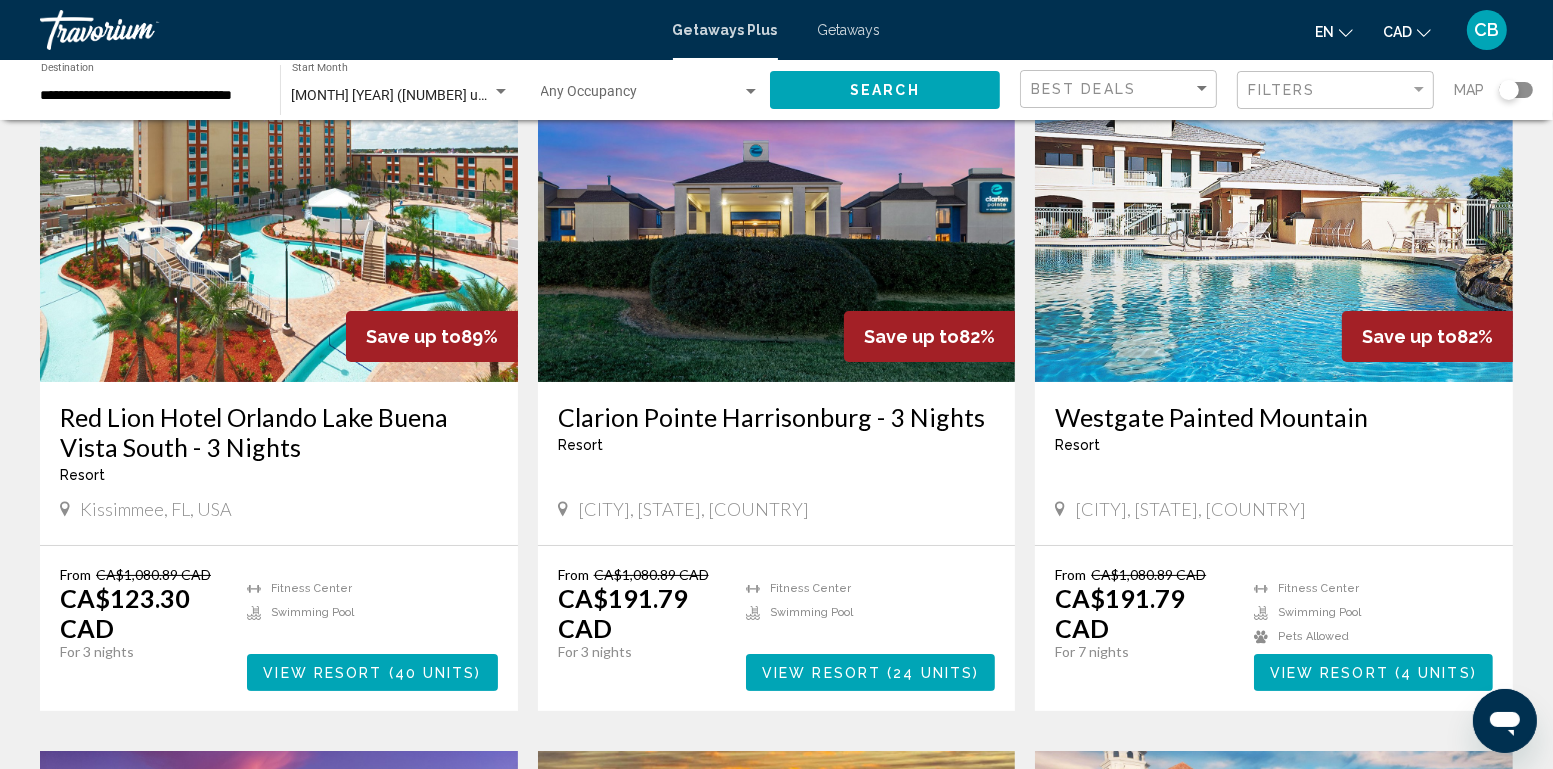 scroll, scrollTop: 149, scrollLeft: 0, axis: vertical 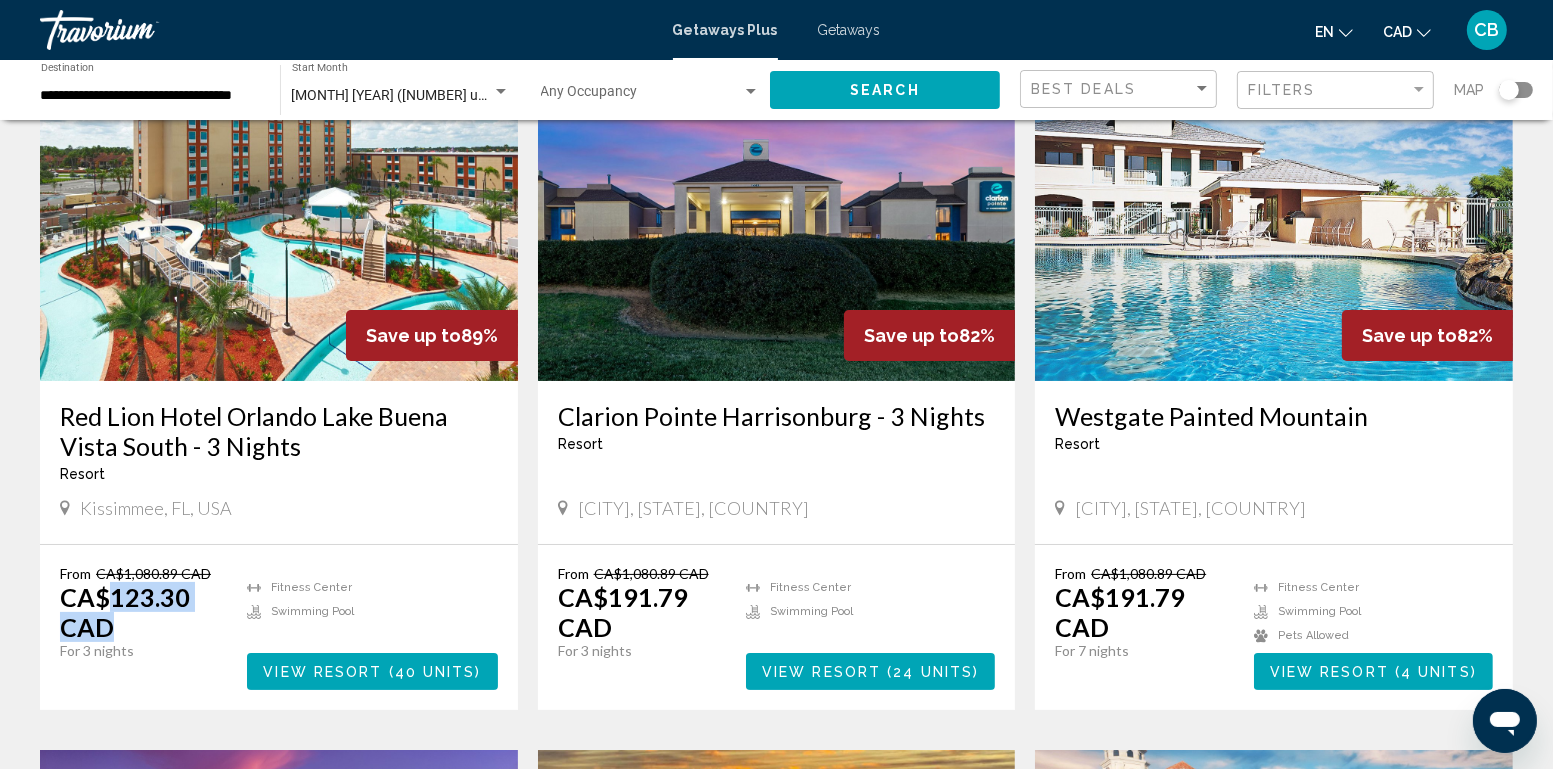 drag, startPoint x: 109, startPoint y: 595, endPoint x: 178, endPoint y: 626, distance: 75.643906 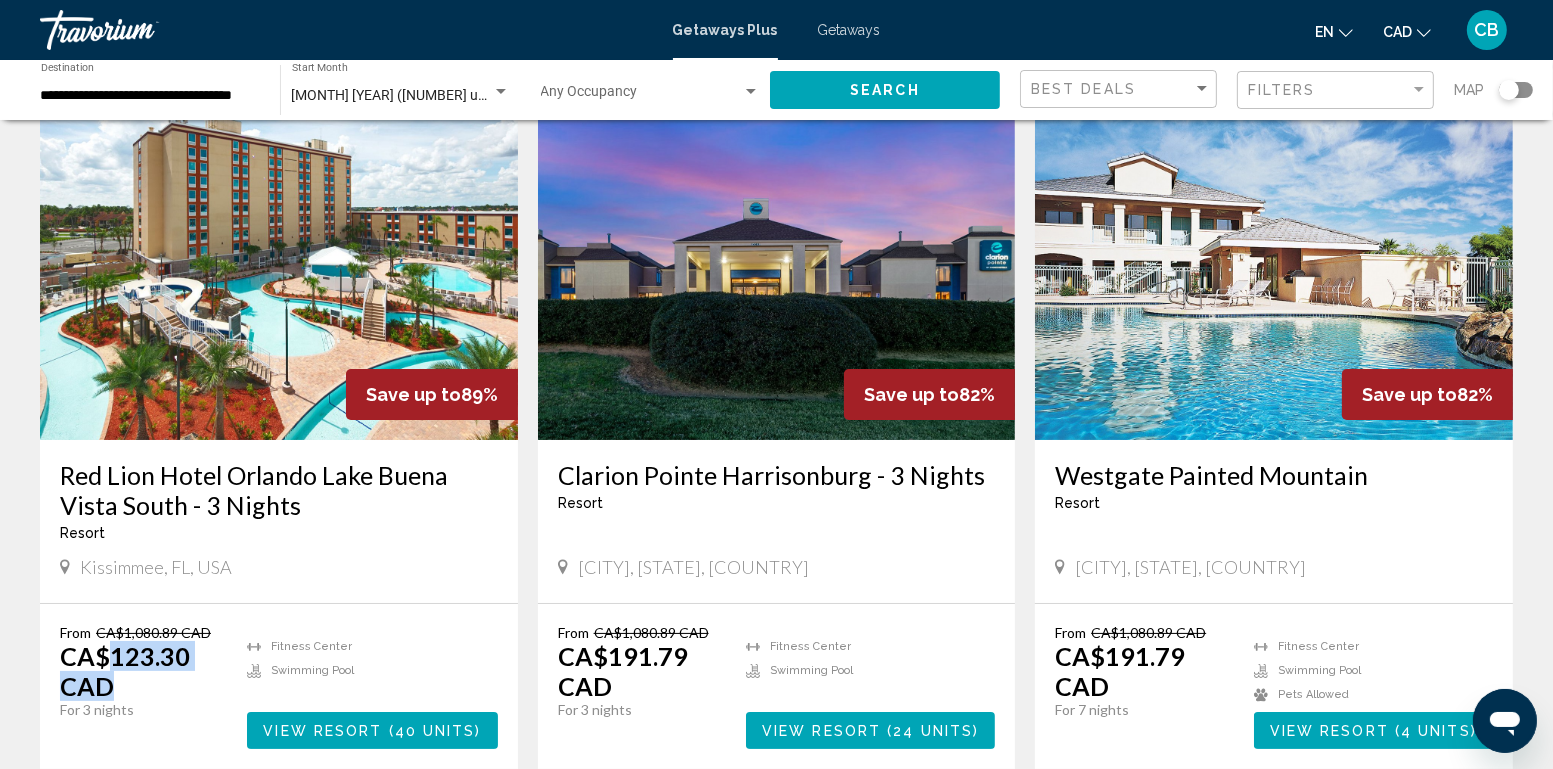 scroll, scrollTop: 88, scrollLeft: 0, axis: vertical 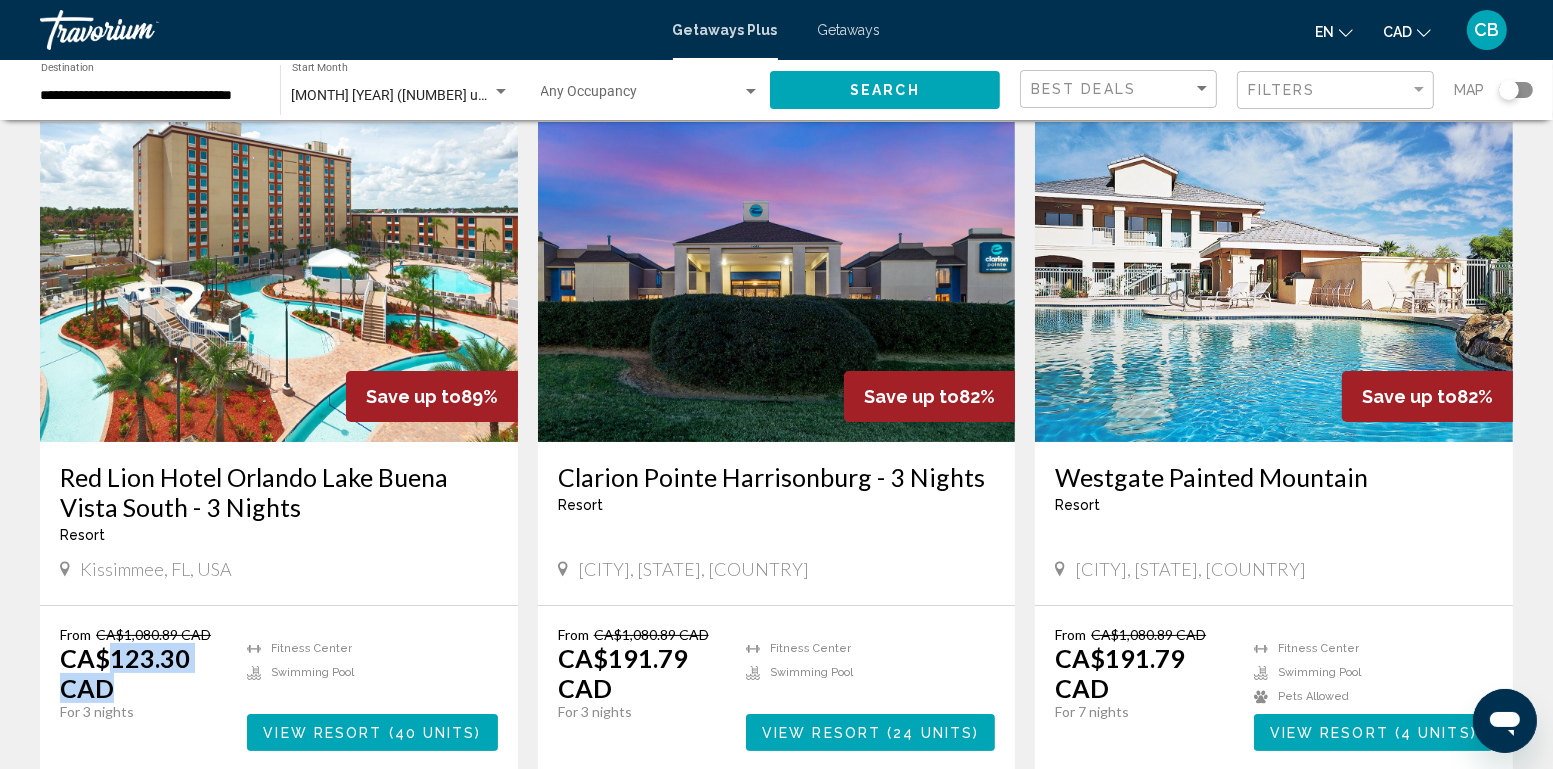 click at bounding box center [1274, 282] 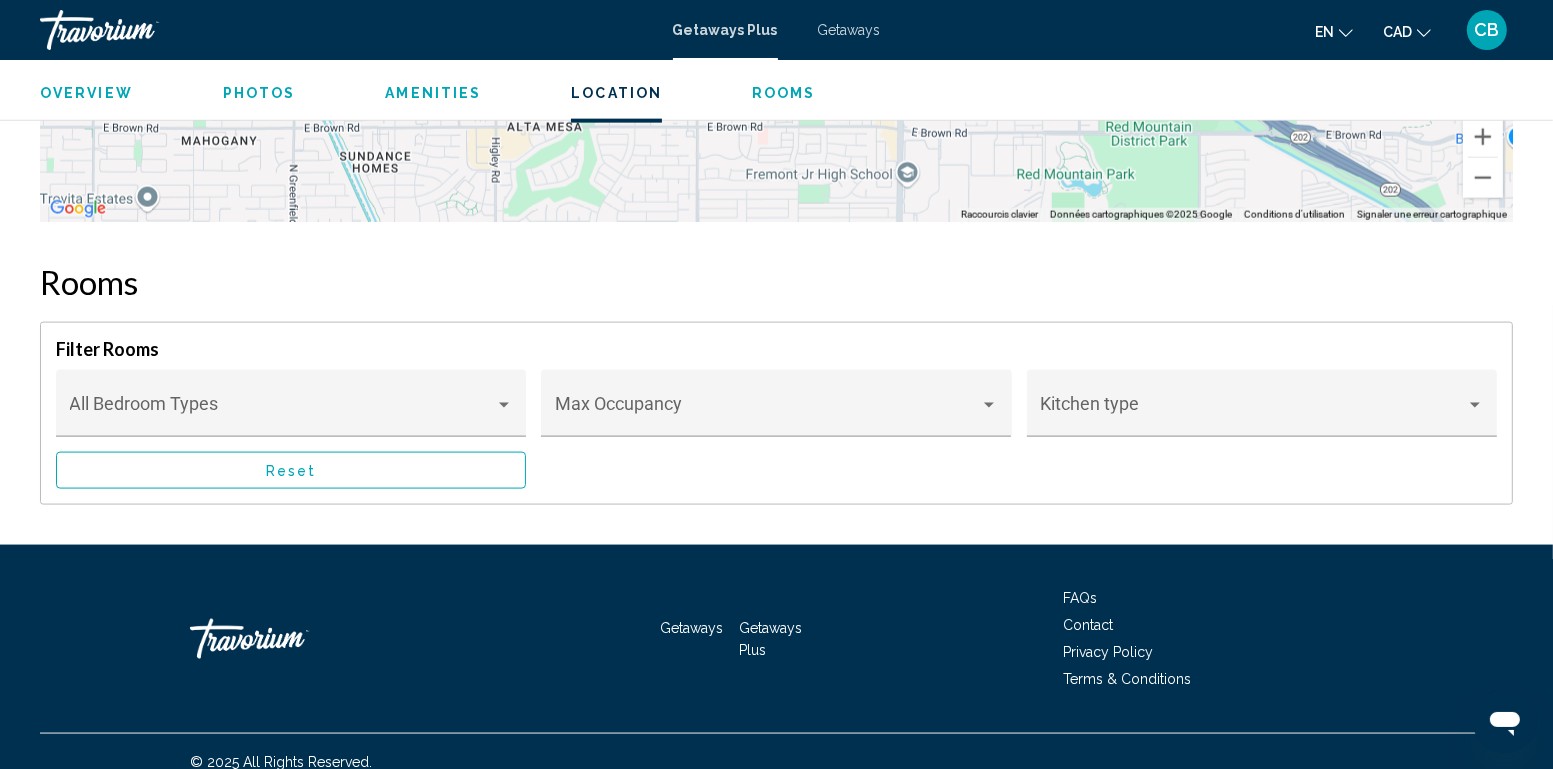 scroll, scrollTop: 4307, scrollLeft: 0, axis: vertical 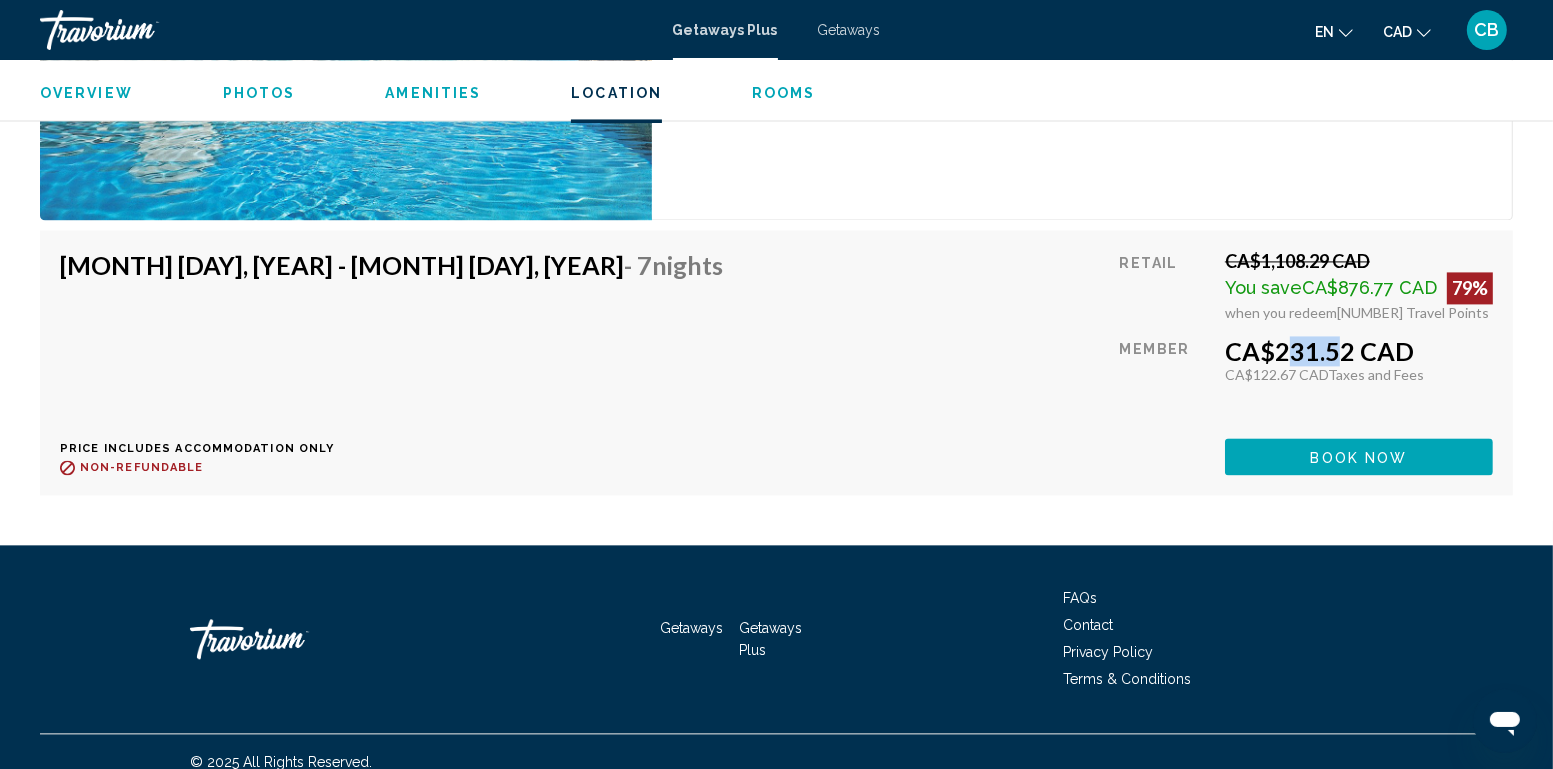 drag, startPoint x: 1277, startPoint y: 326, endPoint x: 1325, endPoint y: 326, distance: 48 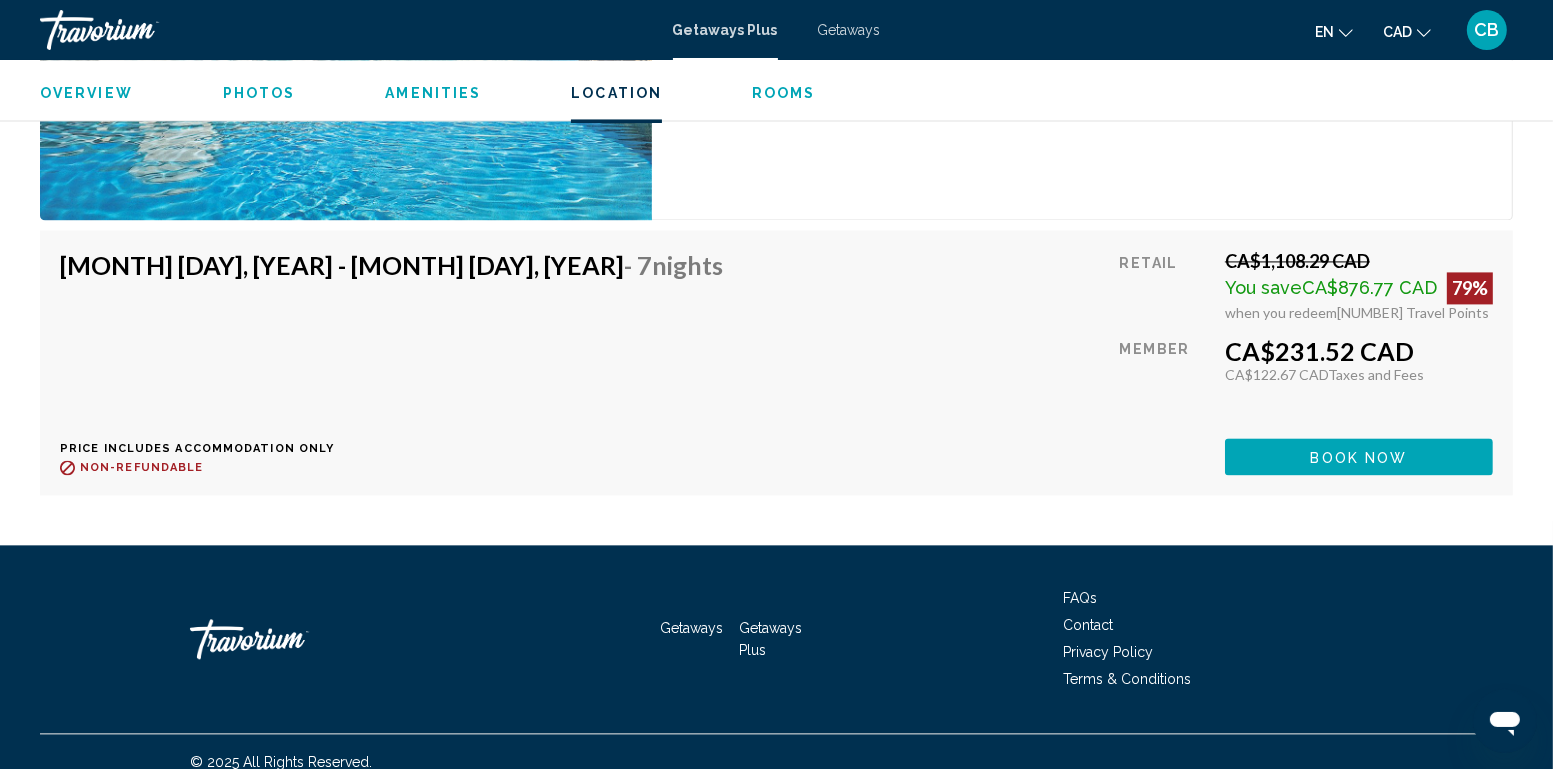 click on "CA$231.52 CAD" at bounding box center [1359, -441] 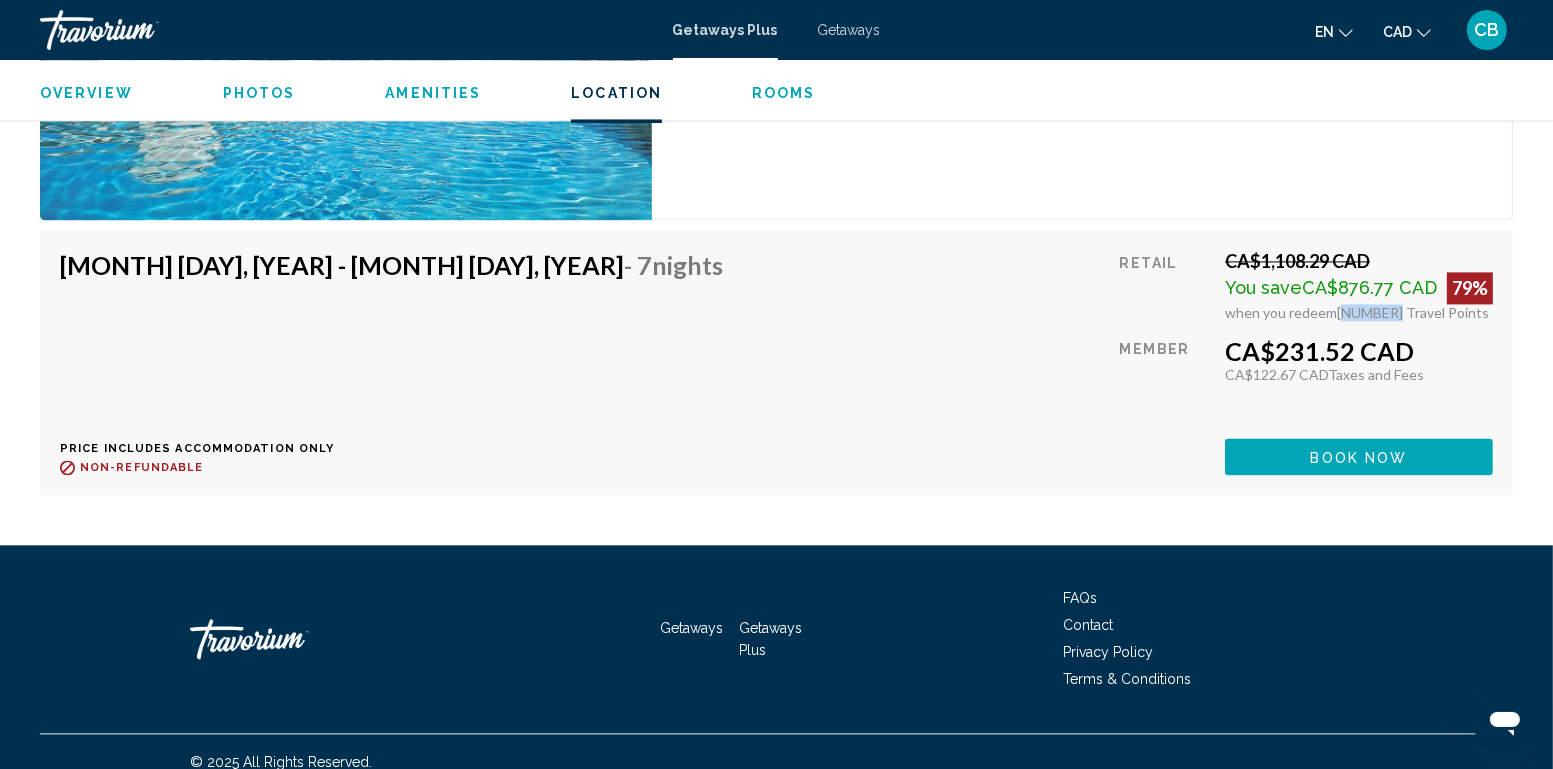 drag, startPoint x: 1339, startPoint y: 291, endPoint x: 1380, endPoint y: 290, distance: 41.01219 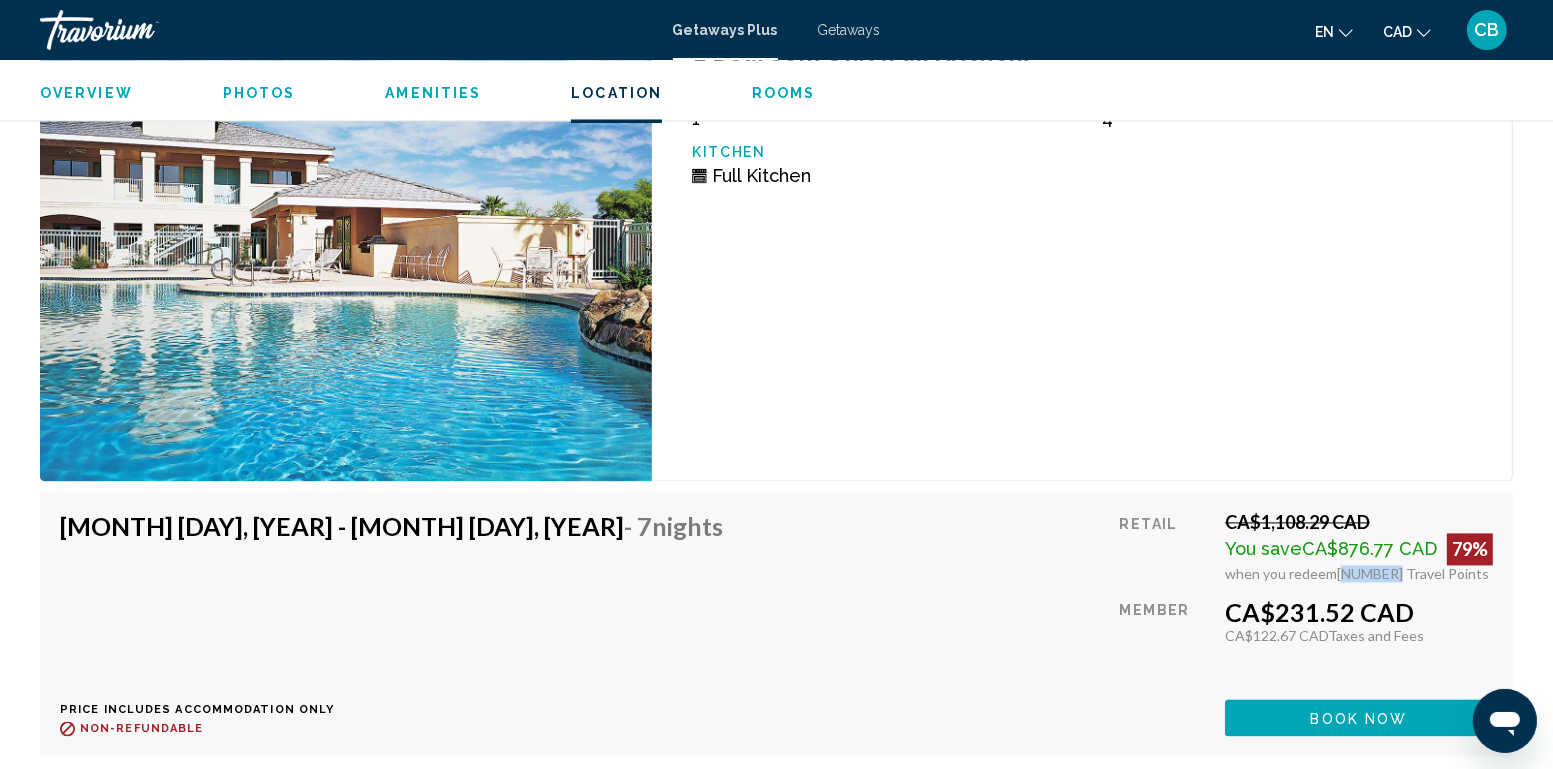 scroll, scrollTop: 4098, scrollLeft: 0, axis: vertical 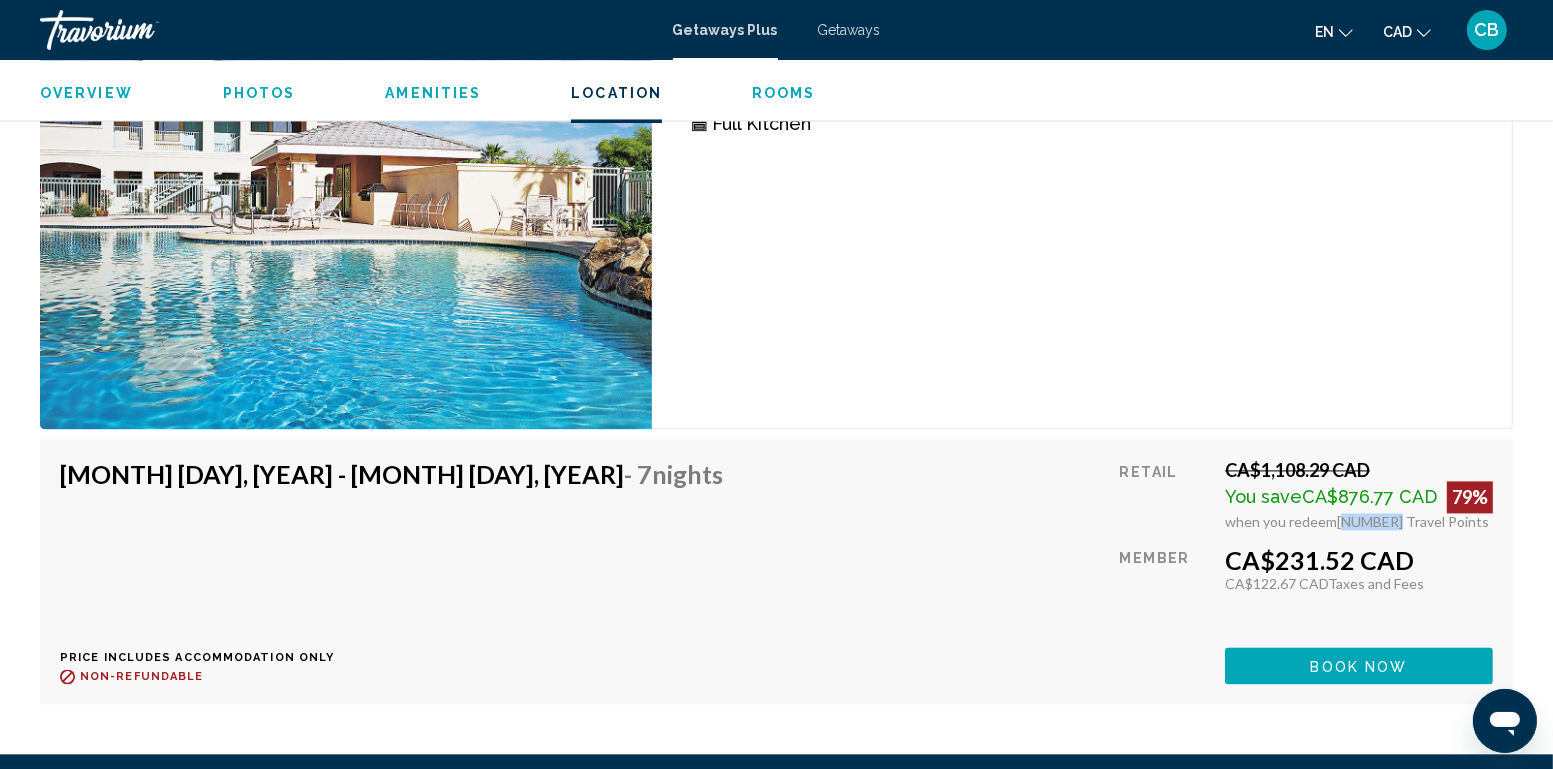 click on "Book now" at bounding box center (1359, -125) 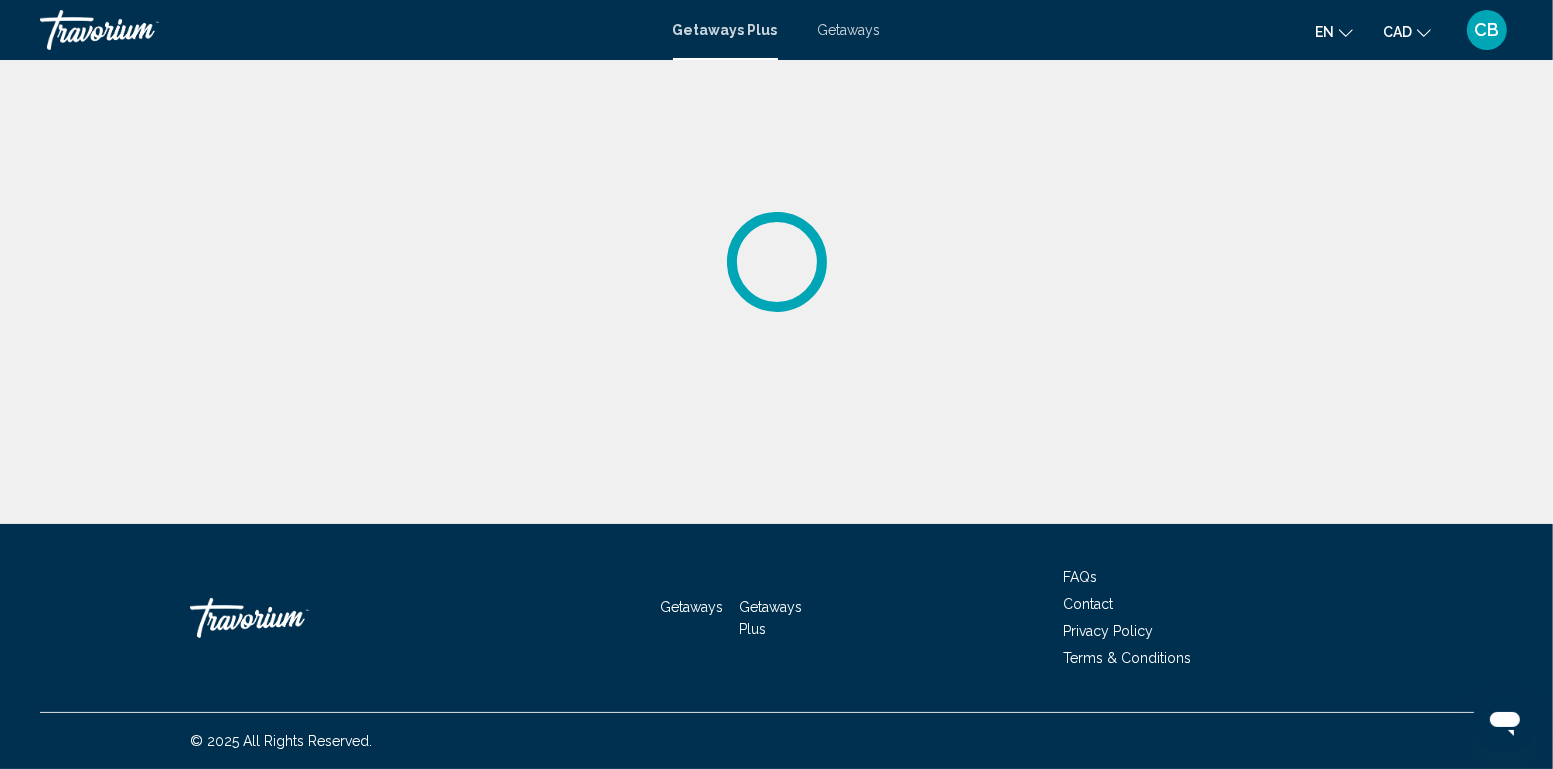 scroll, scrollTop: 0, scrollLeft: 0, axis: both 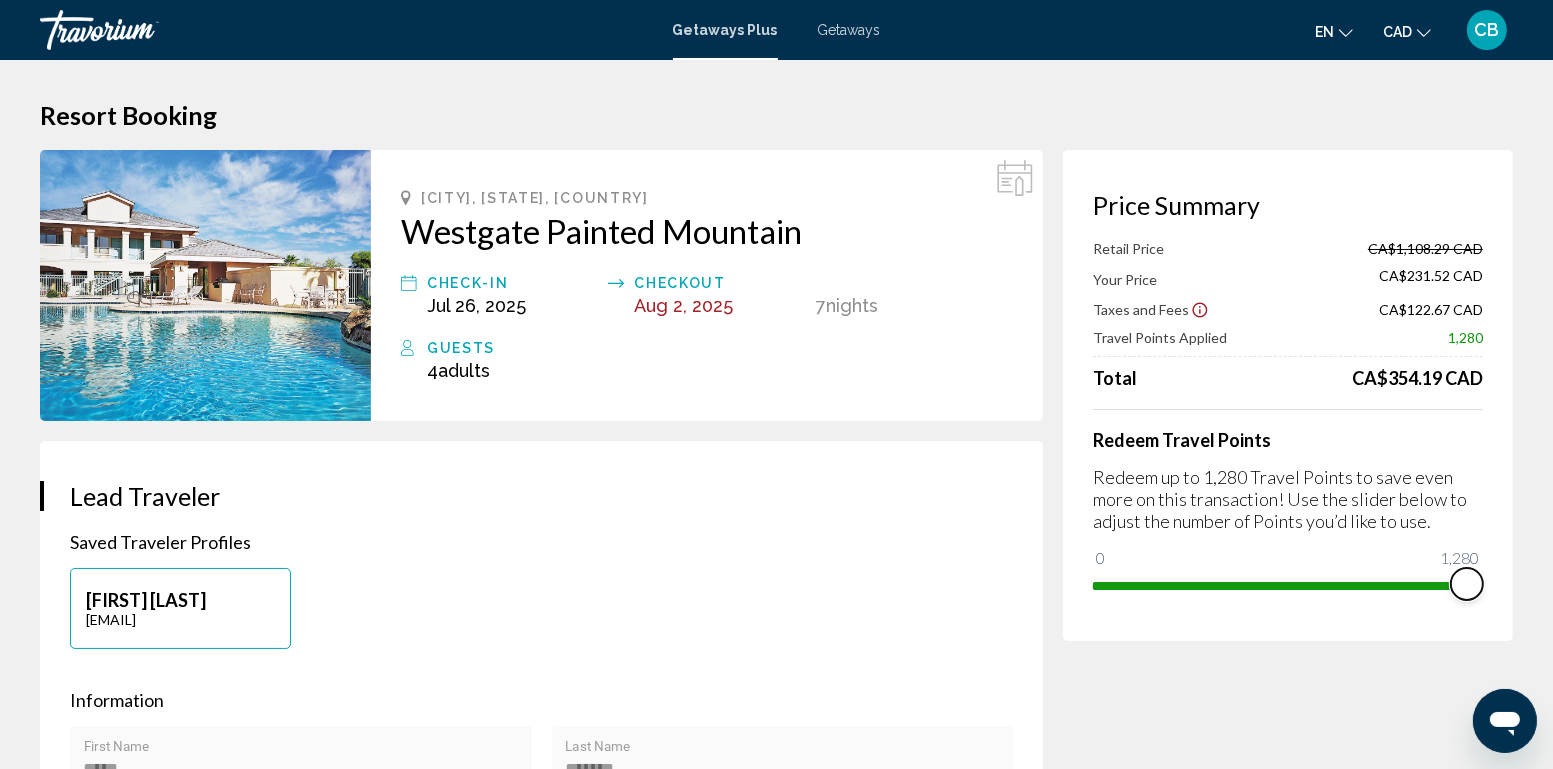 drag, startPoint x: 1470, startPoint y: 584, endPoint x: 1510, endPoint y: 559, distance: 47.169907 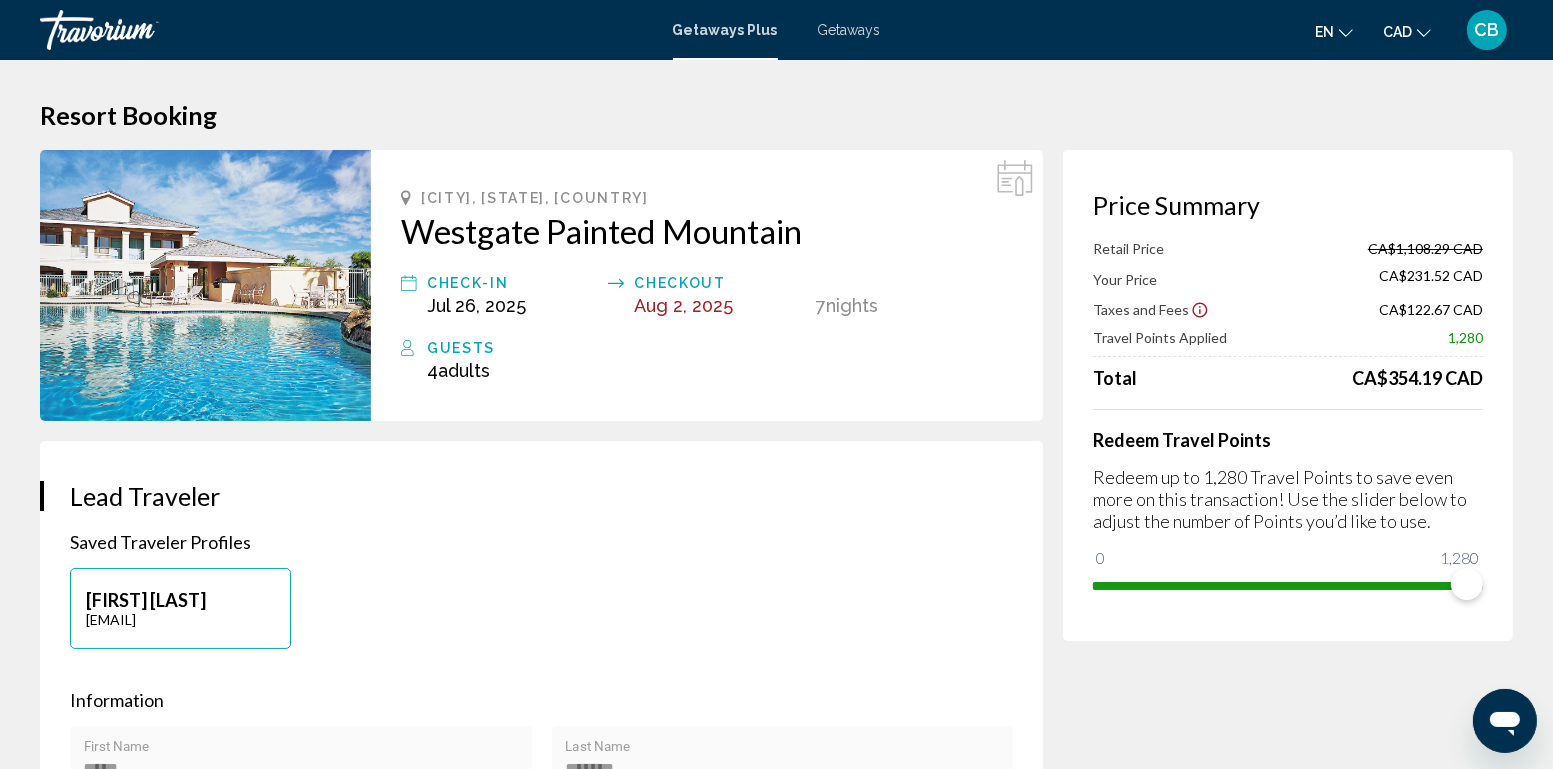 drag, startPoint x: 1354, startPoint y: 377, endPoint x: 1500, endPoint y: 381, distance: 146.05478 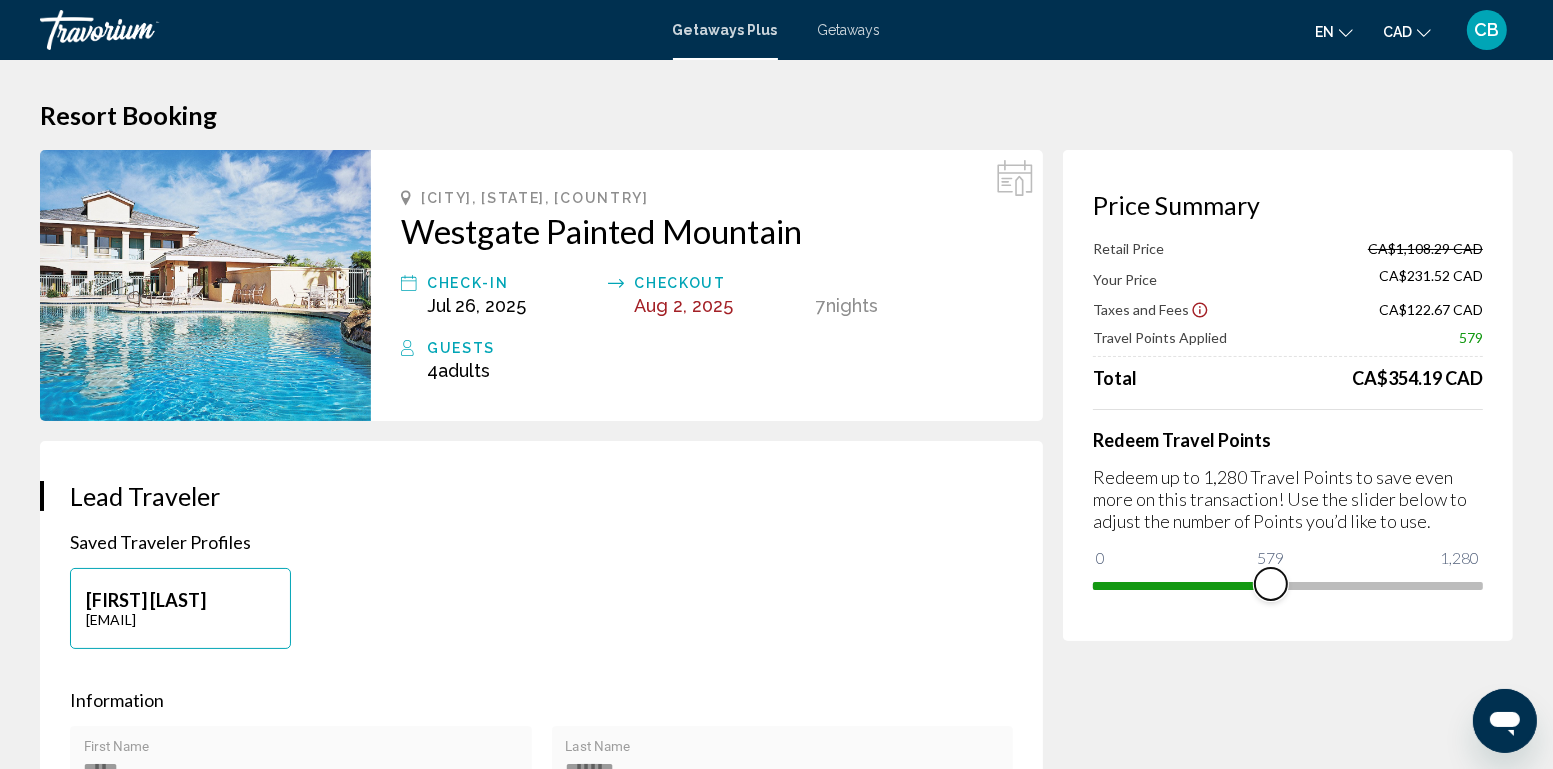 drag, startPoint x: 1479, startPoint y: 579, endPoint x: 1269, endPoint y: 590, distance: 210.2879 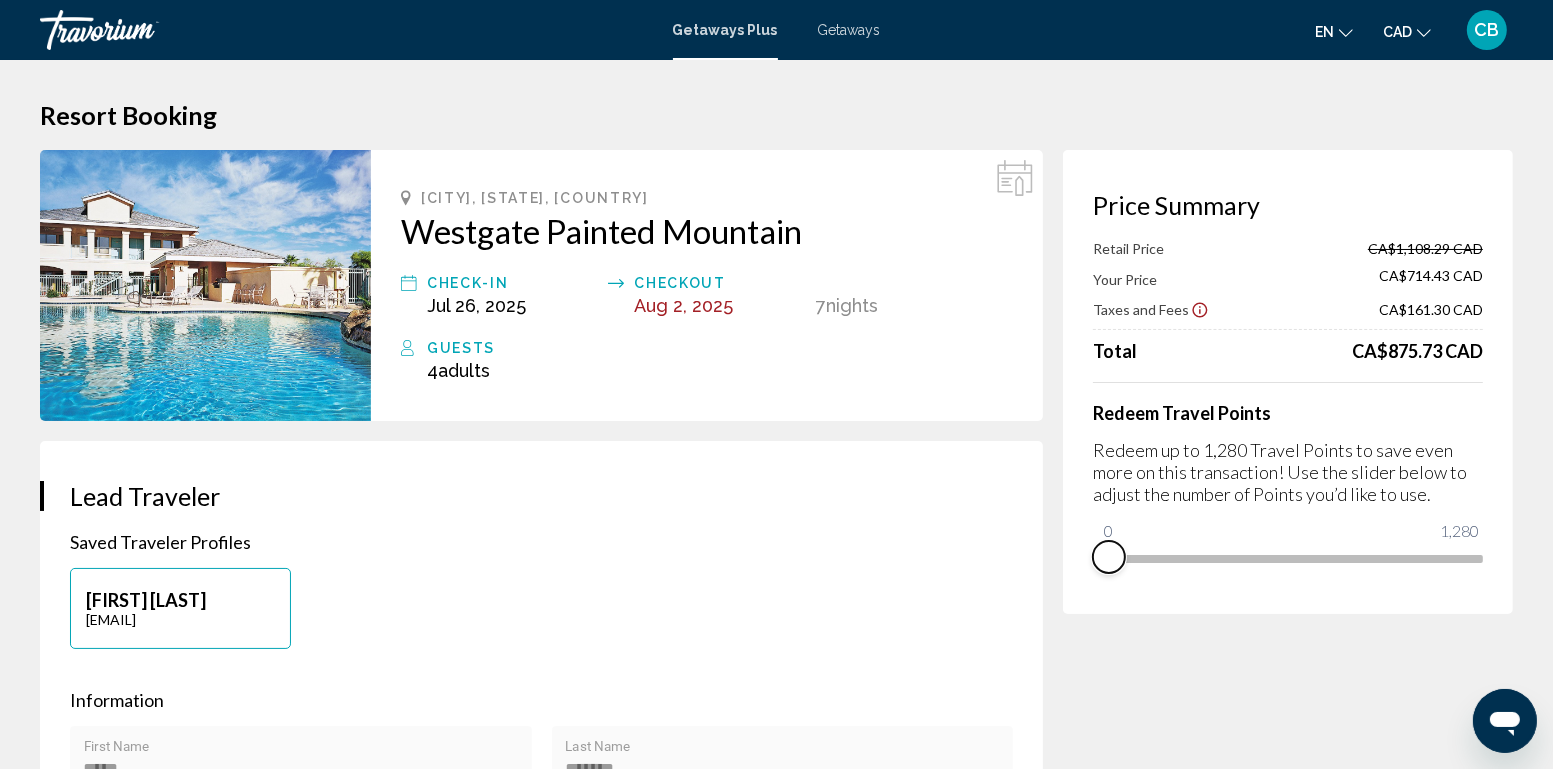 drag, startPoint x: 1269, startPoint y: 589, endPoint x: 1104, endPoint y: 589, distance: 165 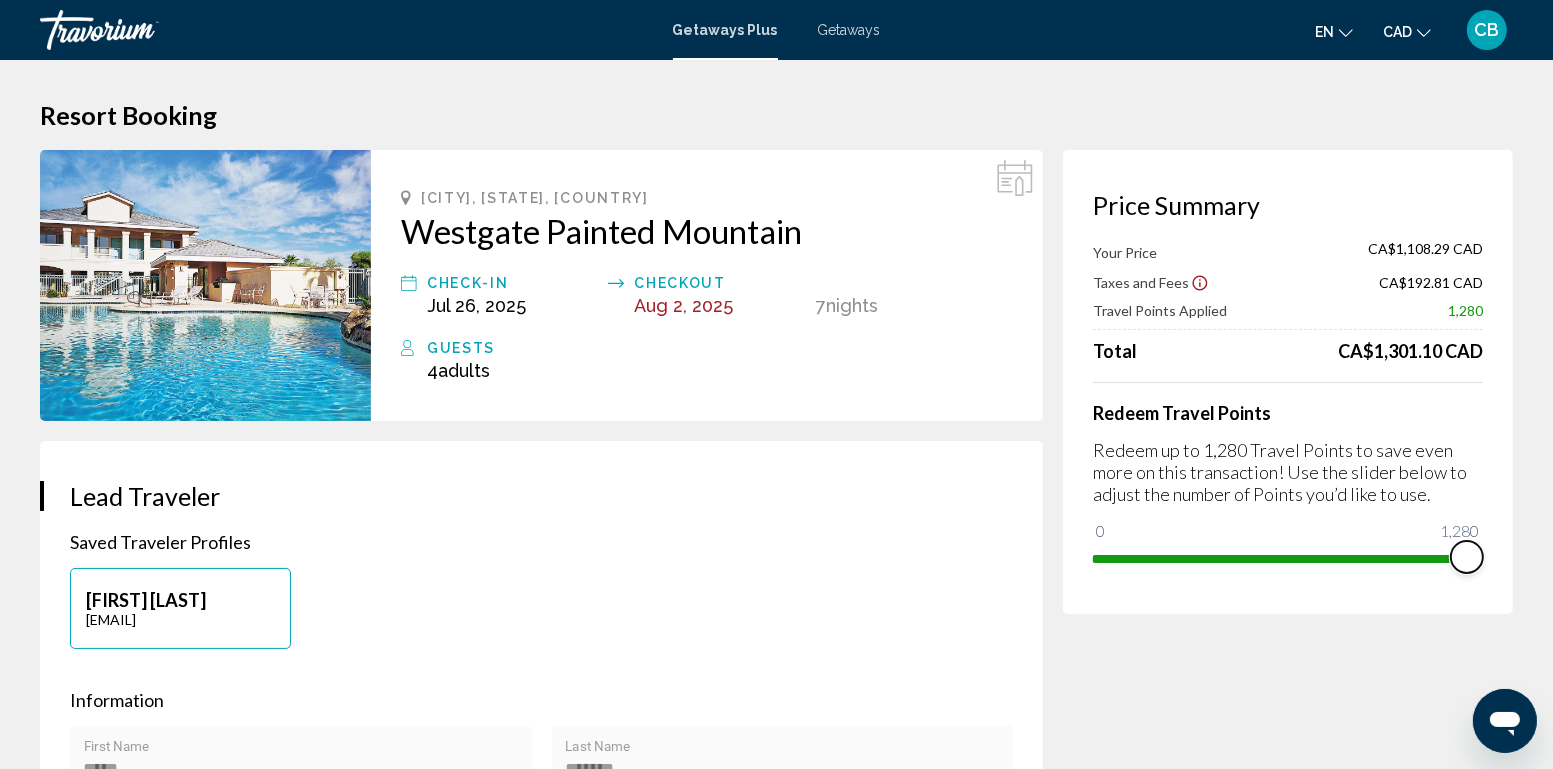 drag, startPoint x: 1109, startPoint y: 529, endPoint x: 1501, endPoint y: 518, distance: 392.1543 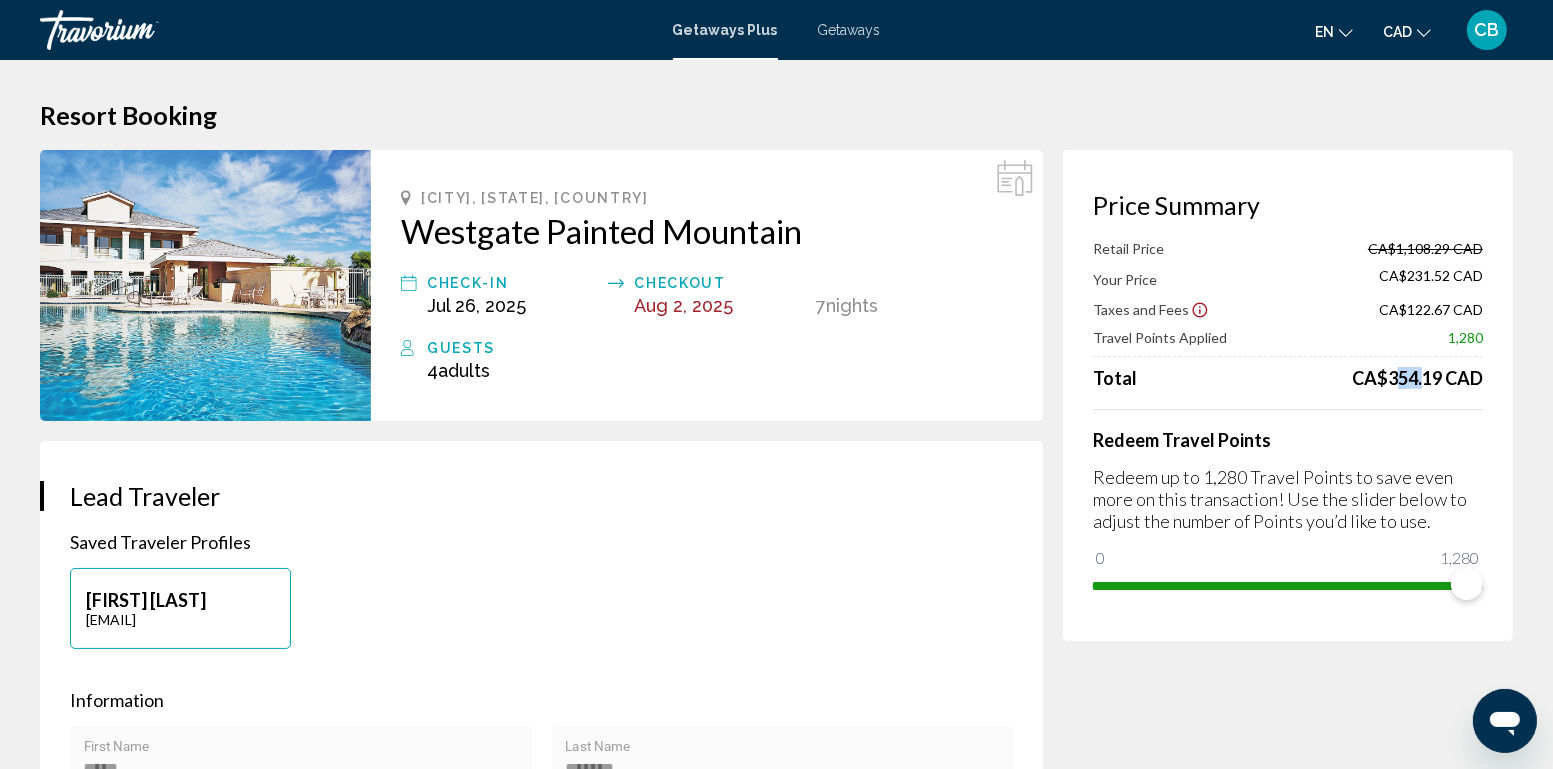 drag, startPoint x: 1381, startPoint y: 379, endPoint x: 1418, endPoint y: 379, distance: 37 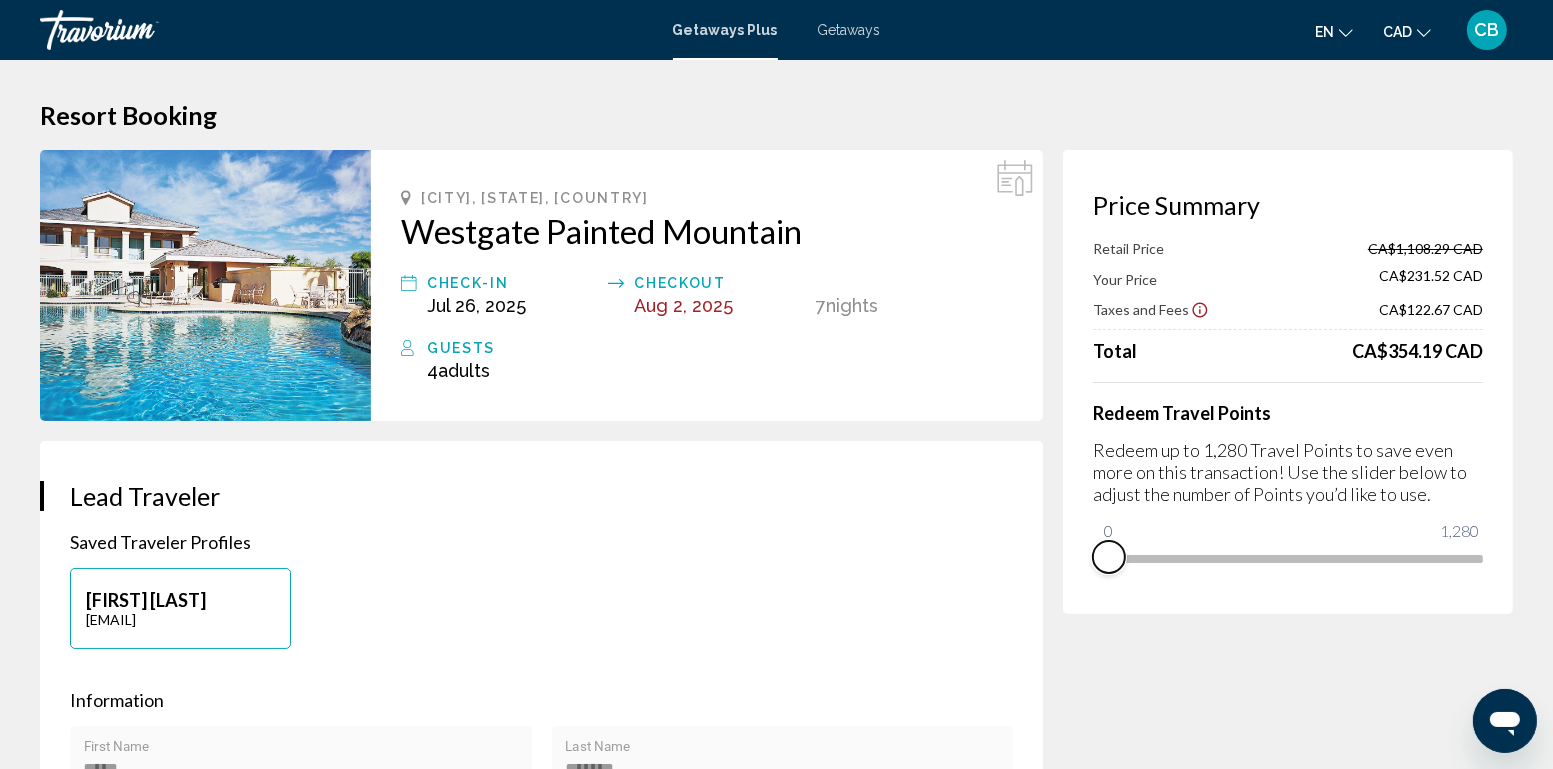 drag, startPoint x: 1473, startPoint y: 592, endPoint x: 1093, endPoint y: 586, distance: 380.04736 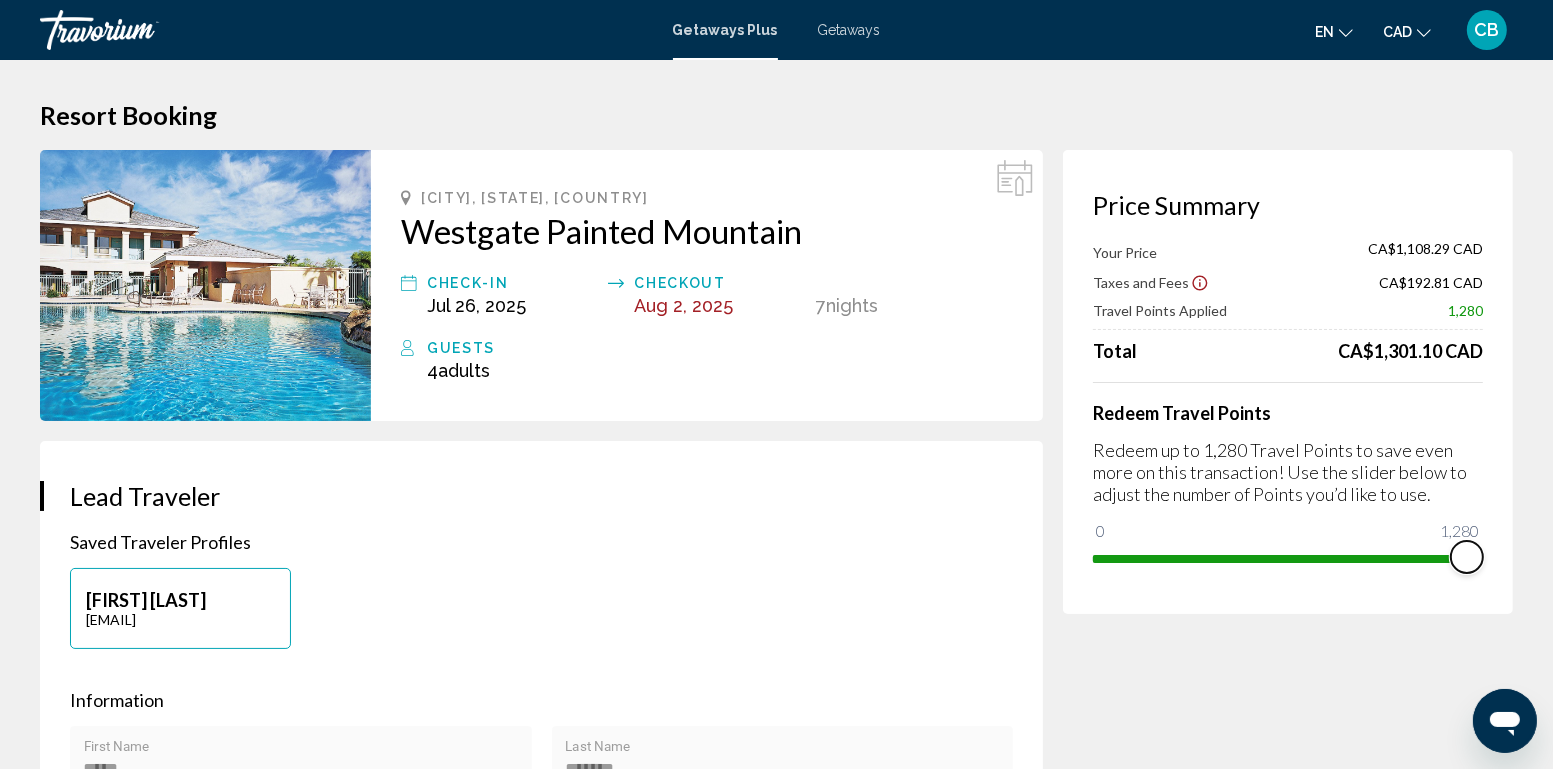 drag, startPoint x: 1108, startPoint y: 534, endPoint x: 1479, endPoint y: 537, distance: 371.01212 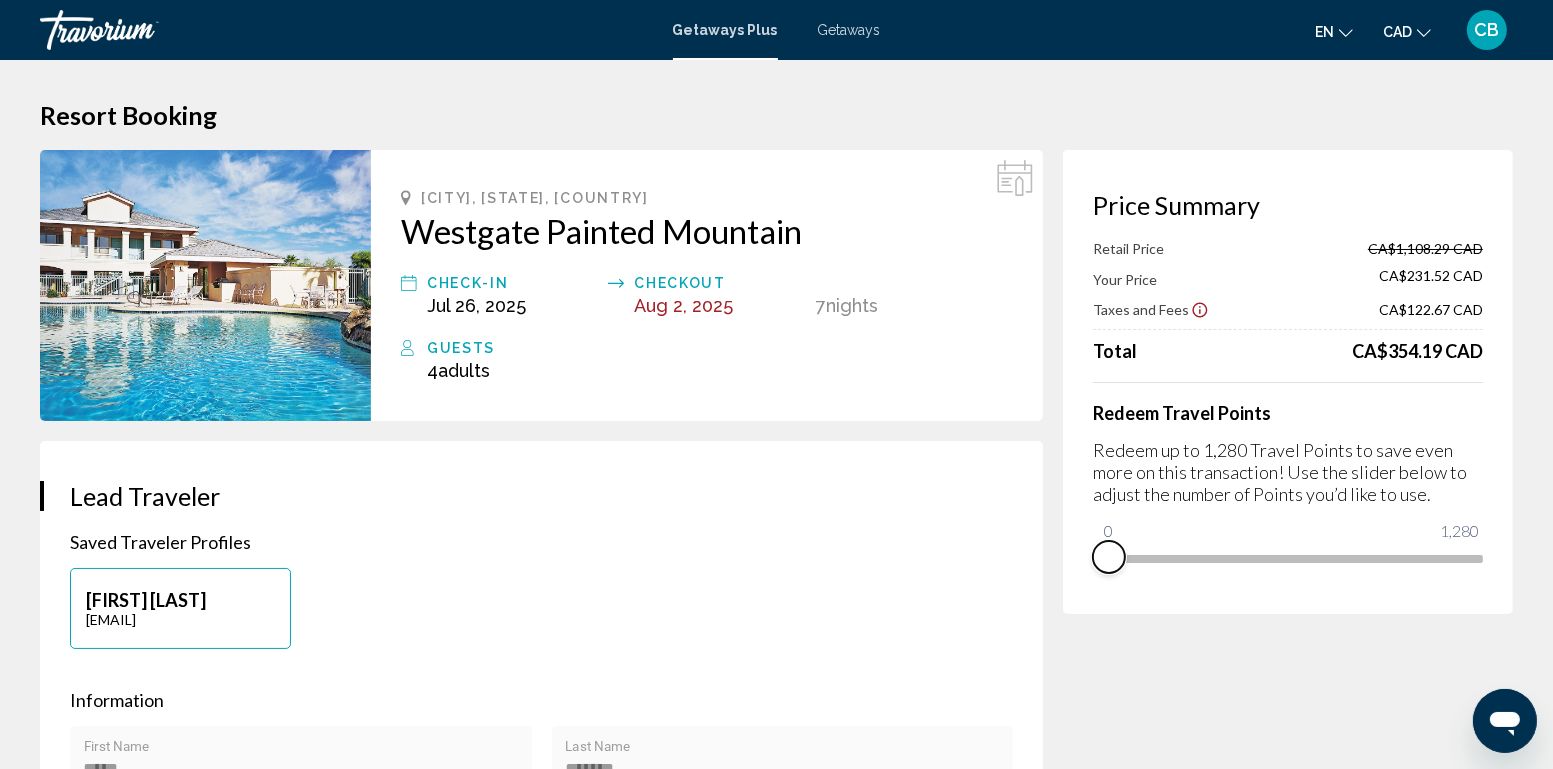 drag, startPoint x: 1471, startPoint y: 589, endPoint x: 1055, endPoint y: 589, distance: 416 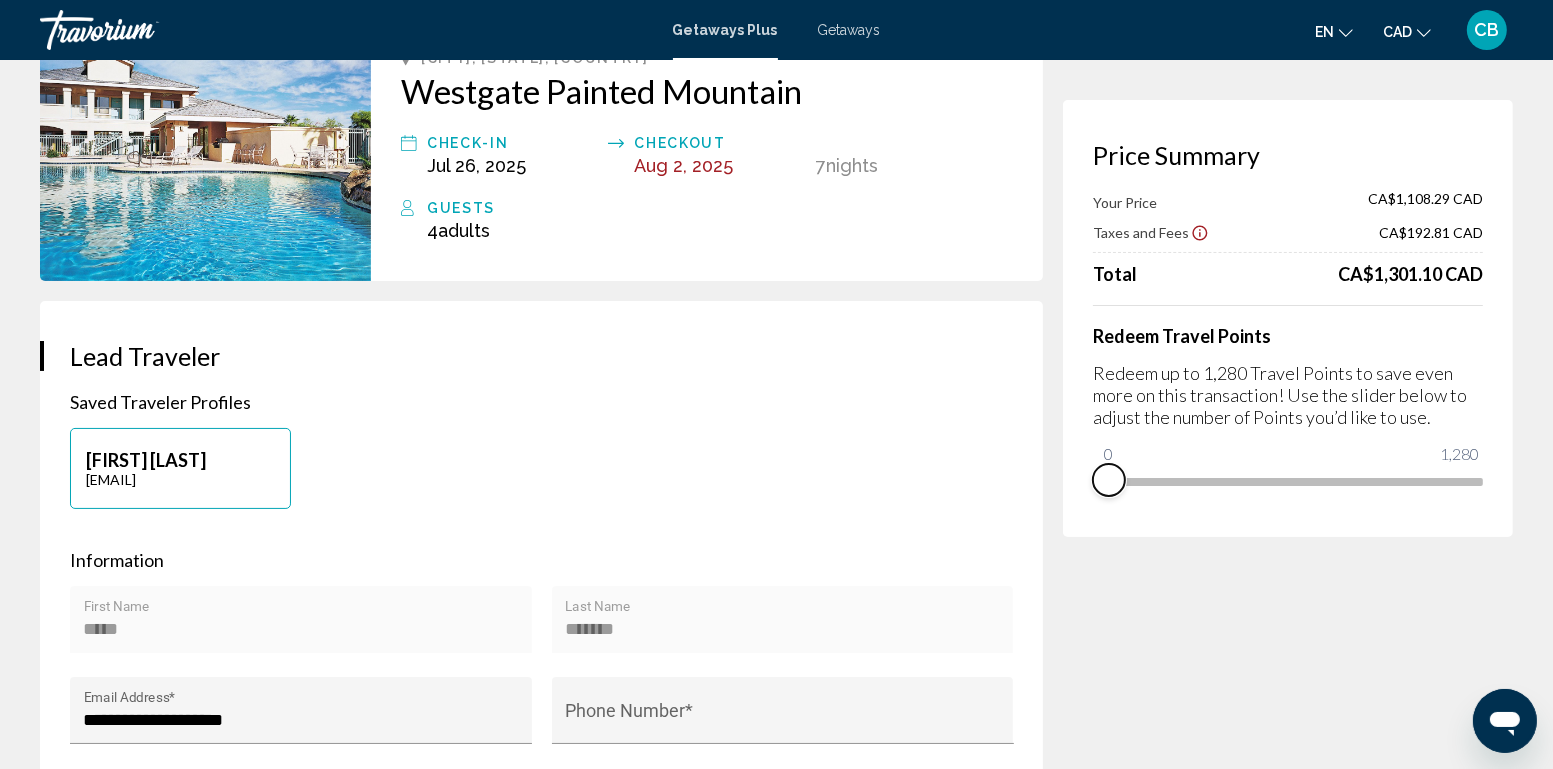 scroll, scrollTop: 0, scrollLeft: 0, axis: both 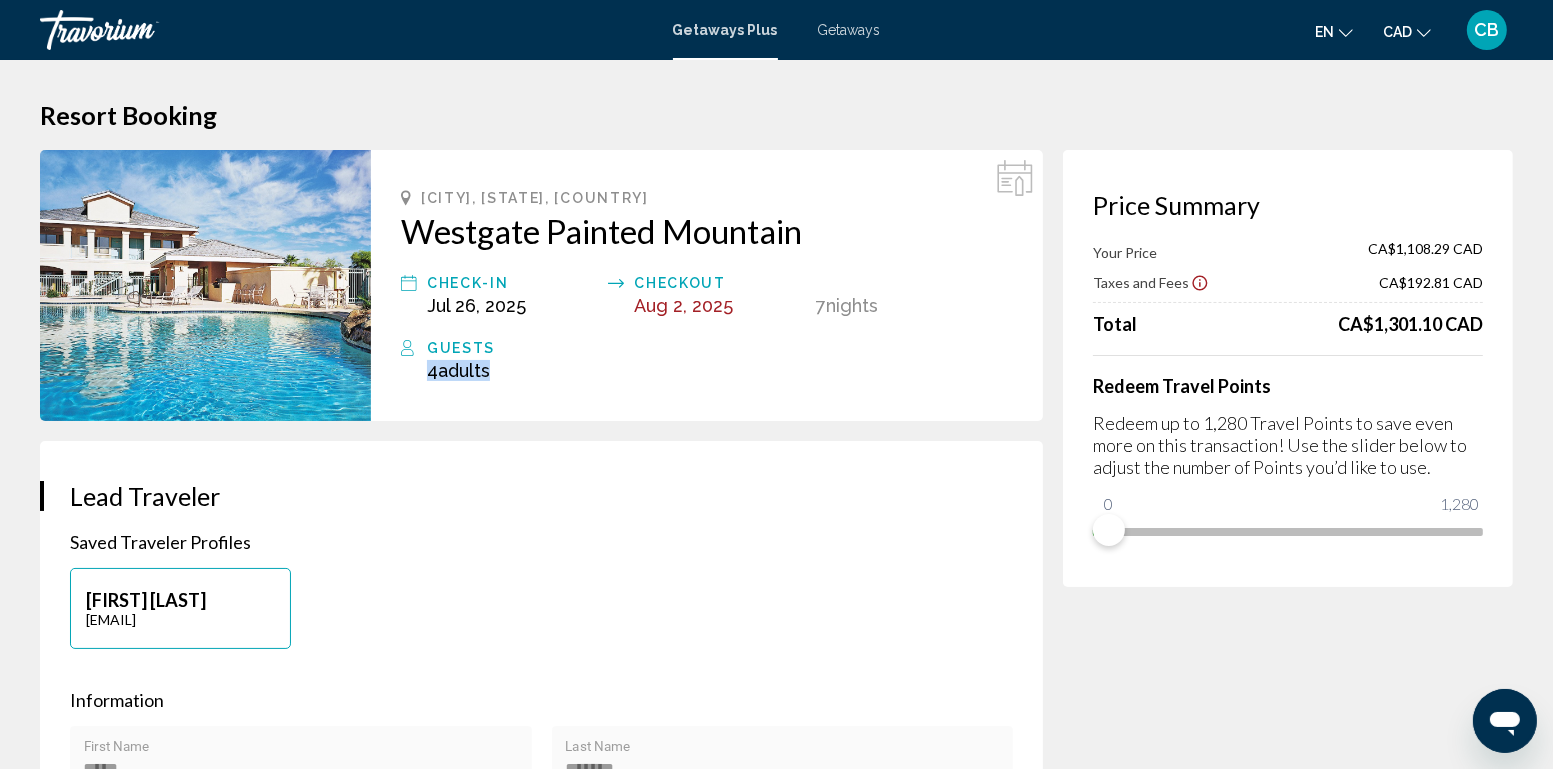 drag, startPoint x: 426, startPoint y: 373, endPoint x: 500, endPoint y: 373, distance: 74 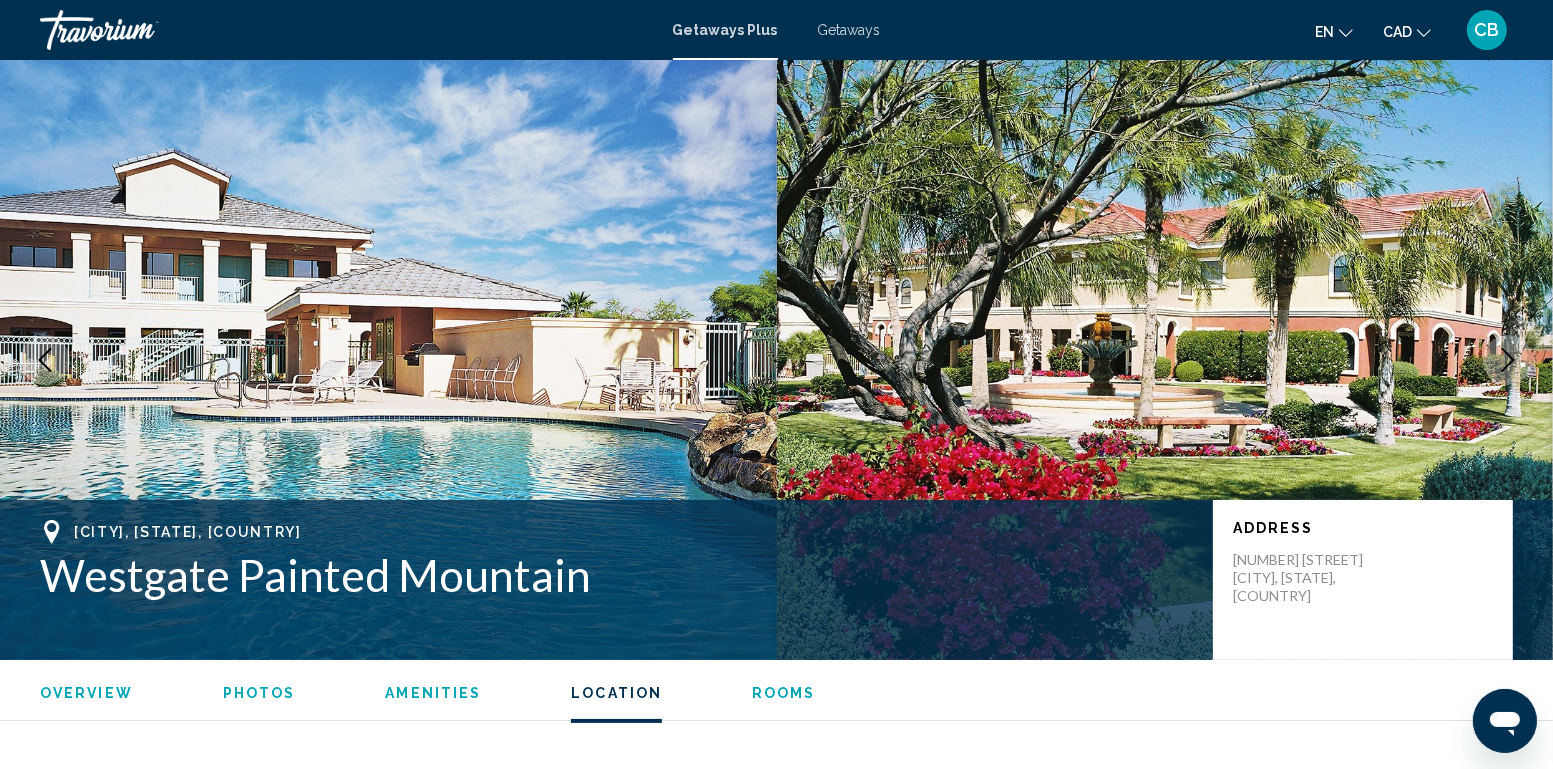scroll, scrollTop: 2663, scrollLeft: 0, axis: vertical 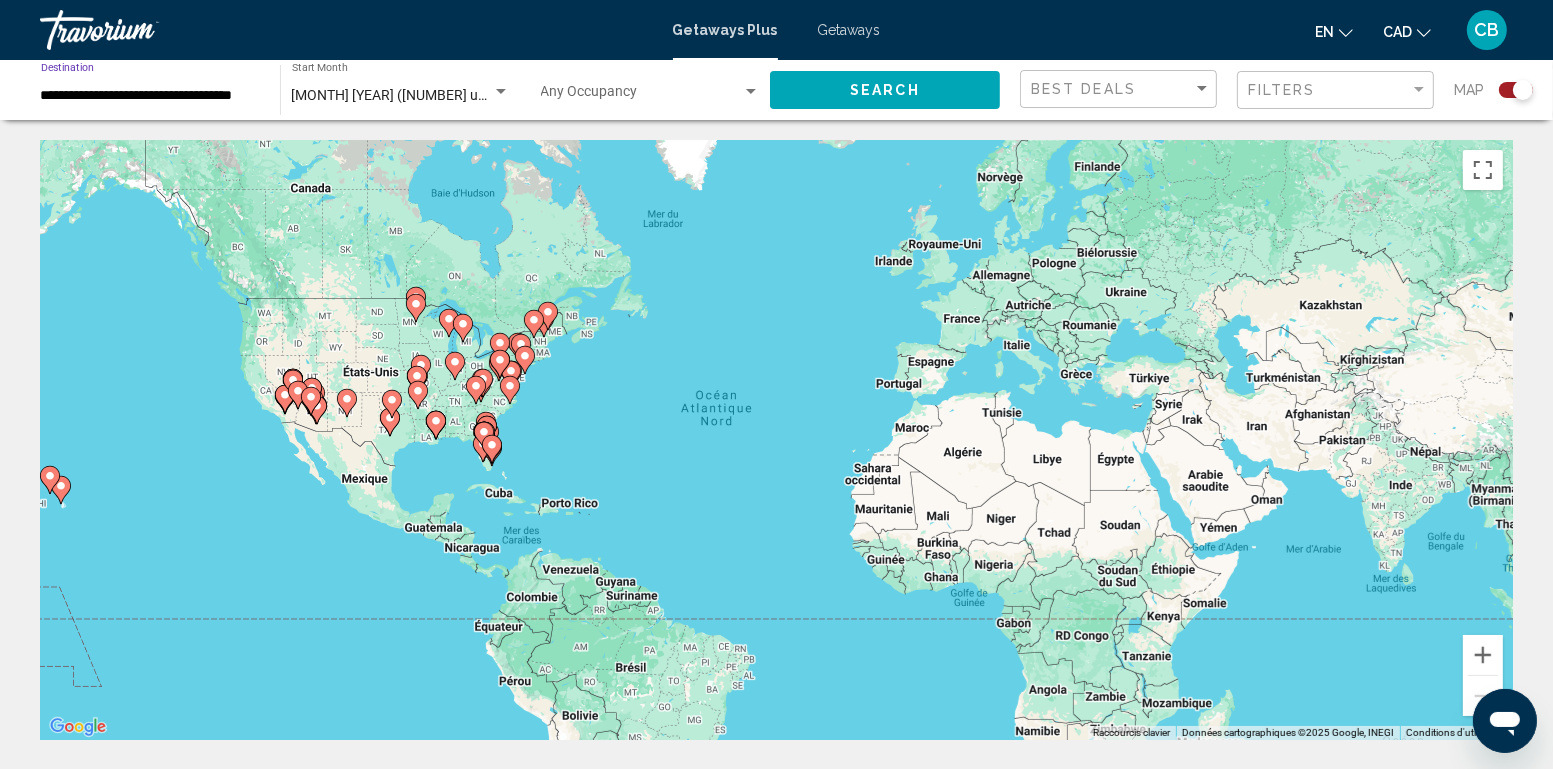 click on "**********" at bounding box center (150, 96) 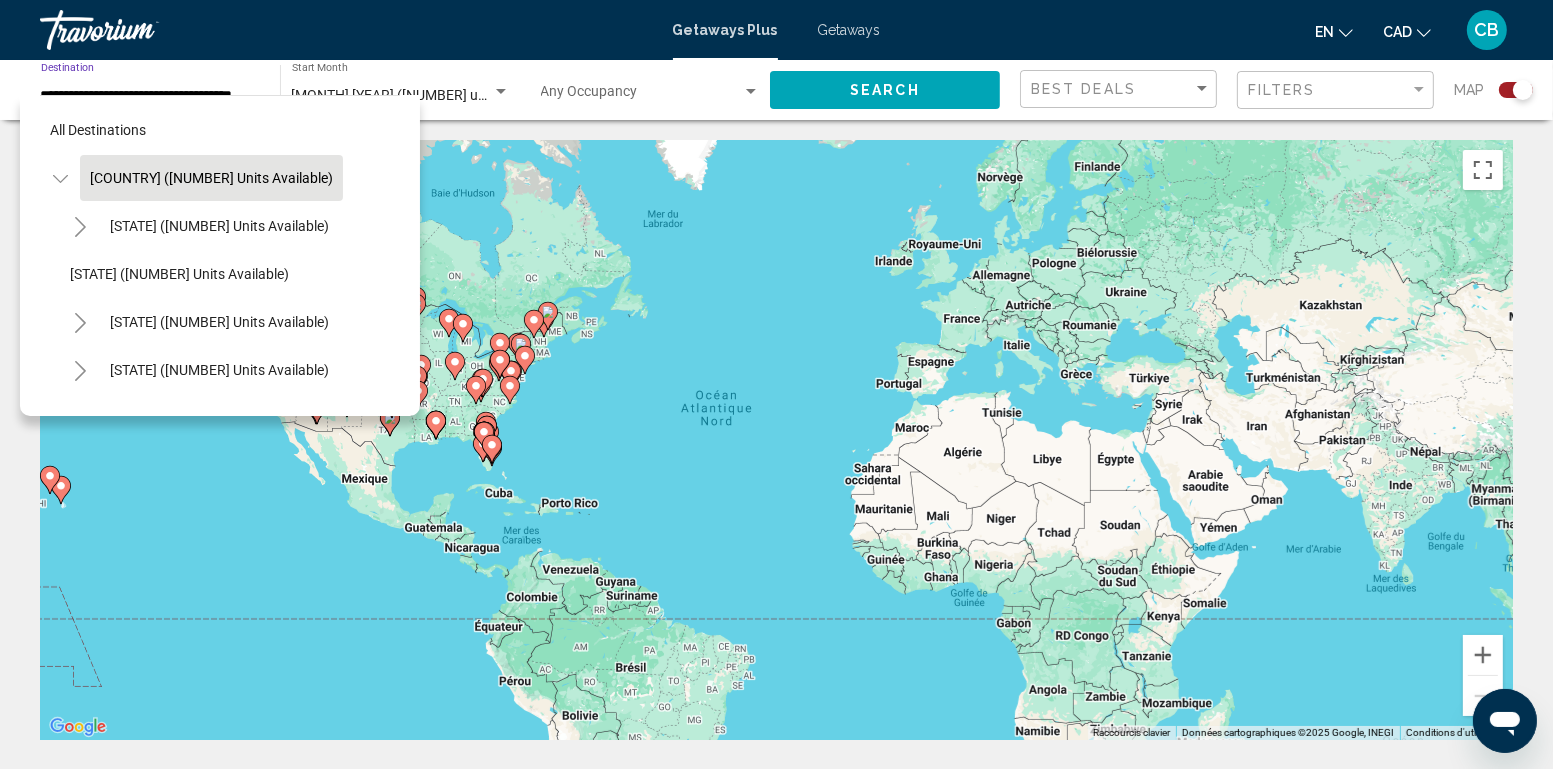 click at bounding box center [346, 30] 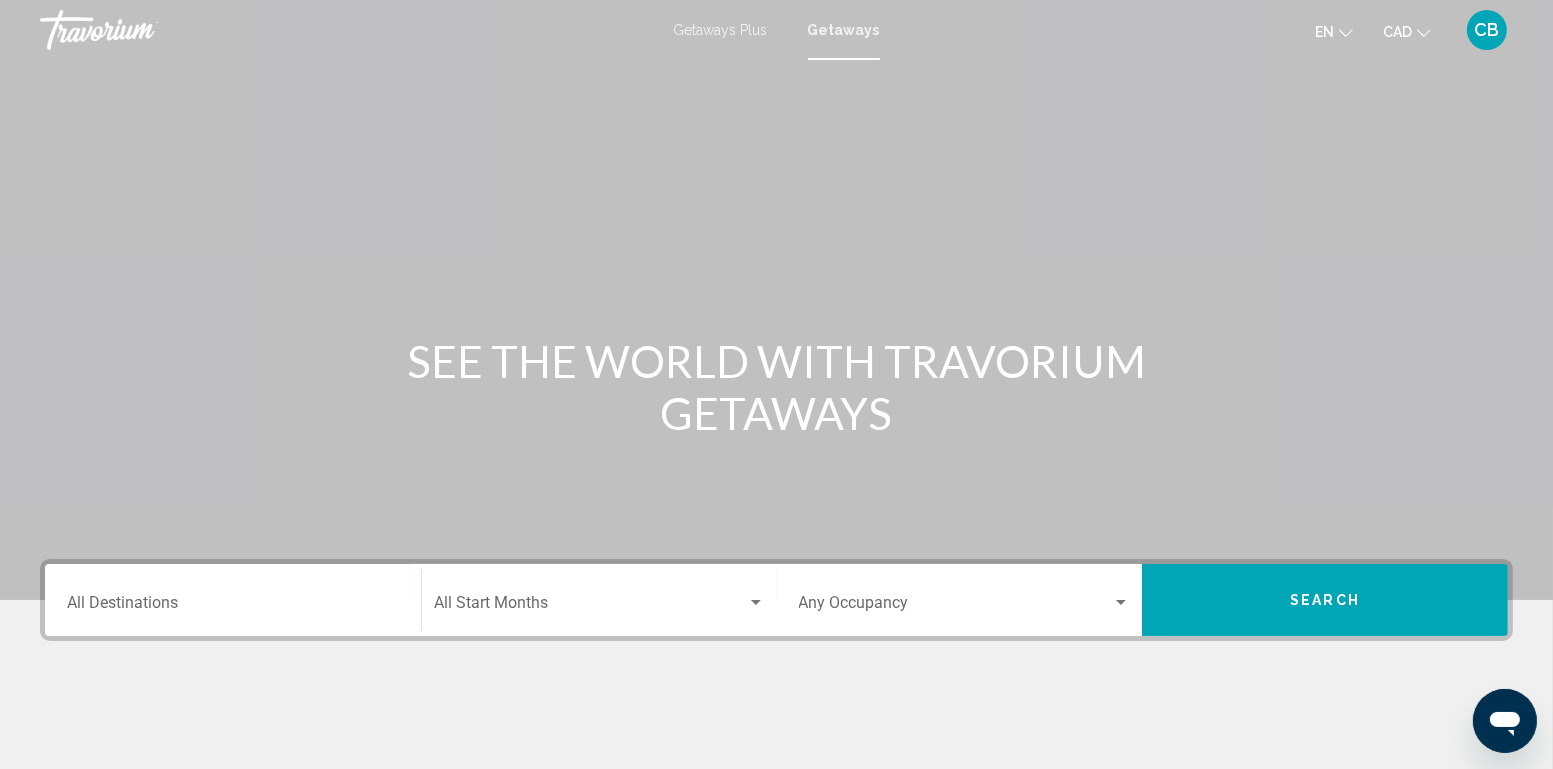 click on "Destination All Destinations" at bounding box center (233, 607) 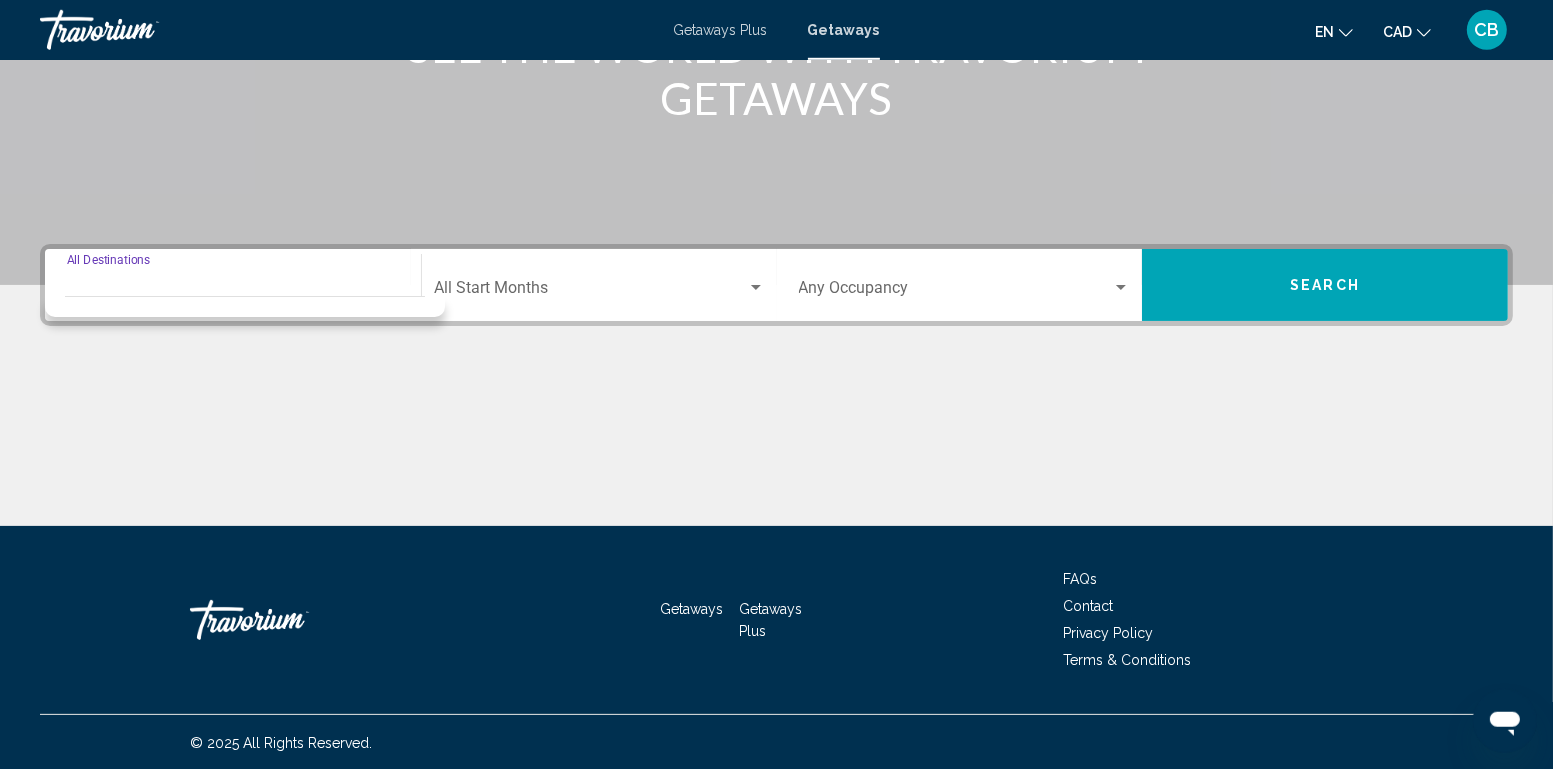 scroll, scrollTop: 316, scrollLeft: 0, axis: vertical 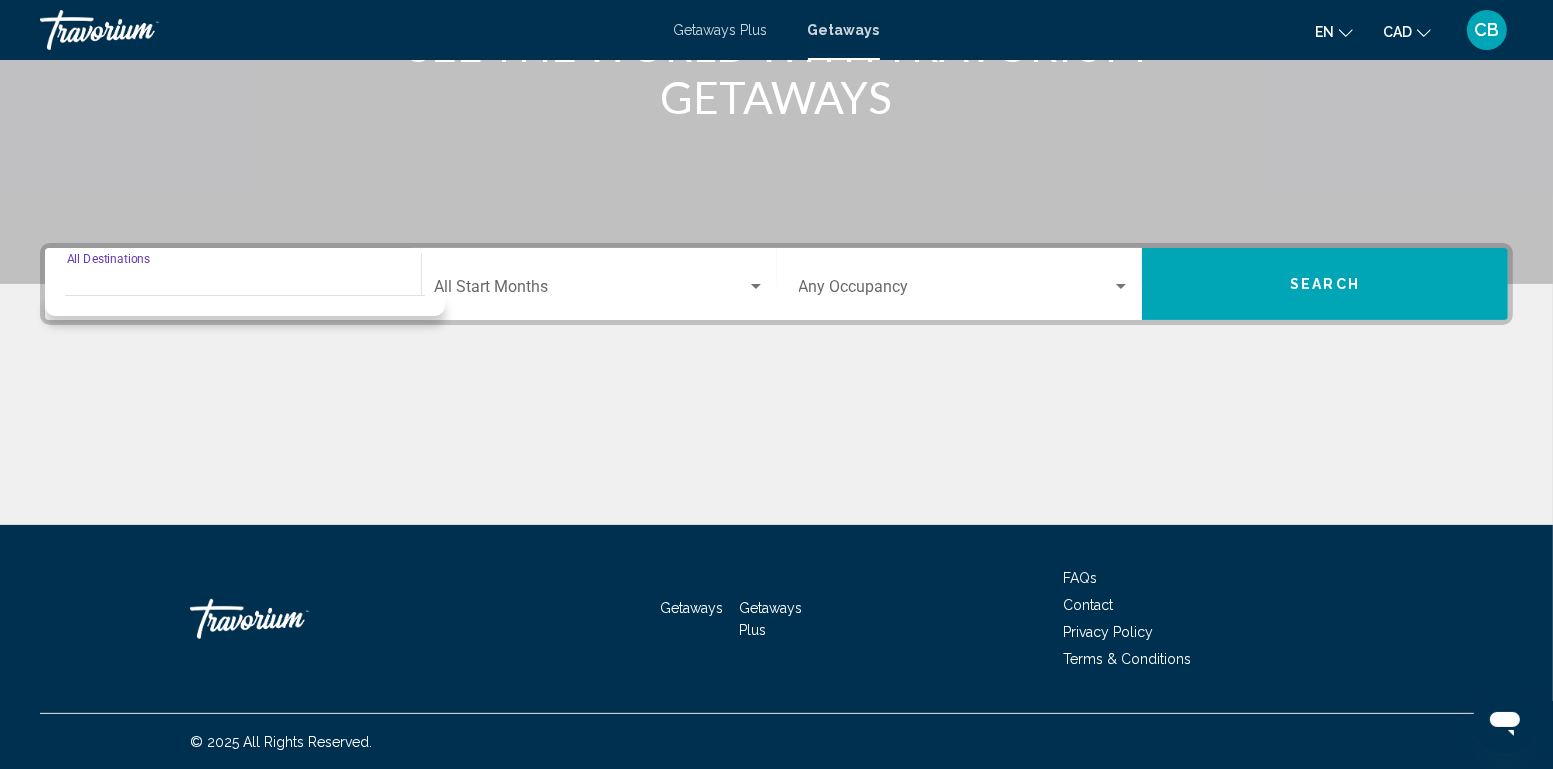 click on "Destination All Destinations" at bounding box center [233, 284] 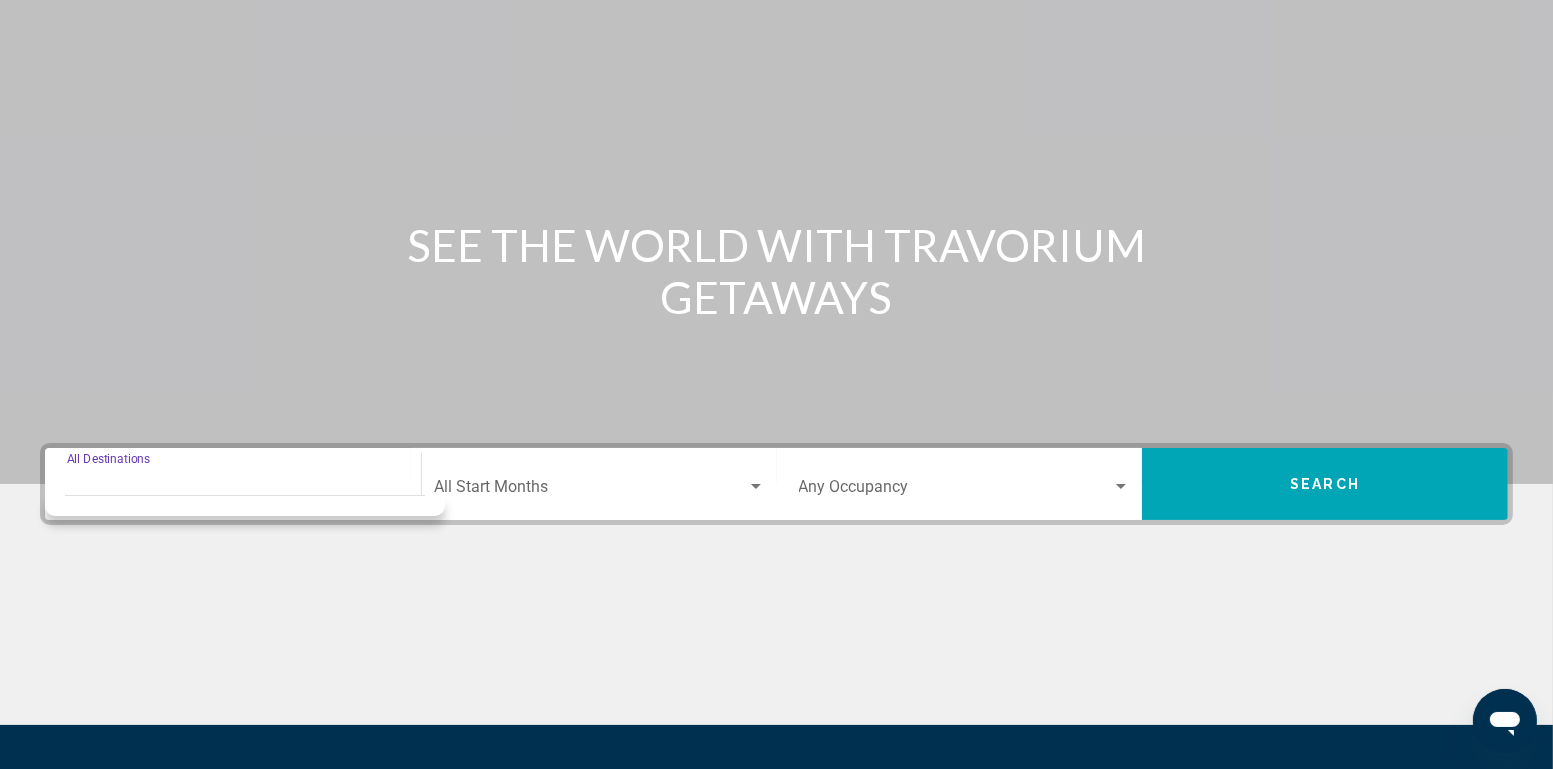 scroll, scrollTop: 0, scrollLeft: 0, axis: both 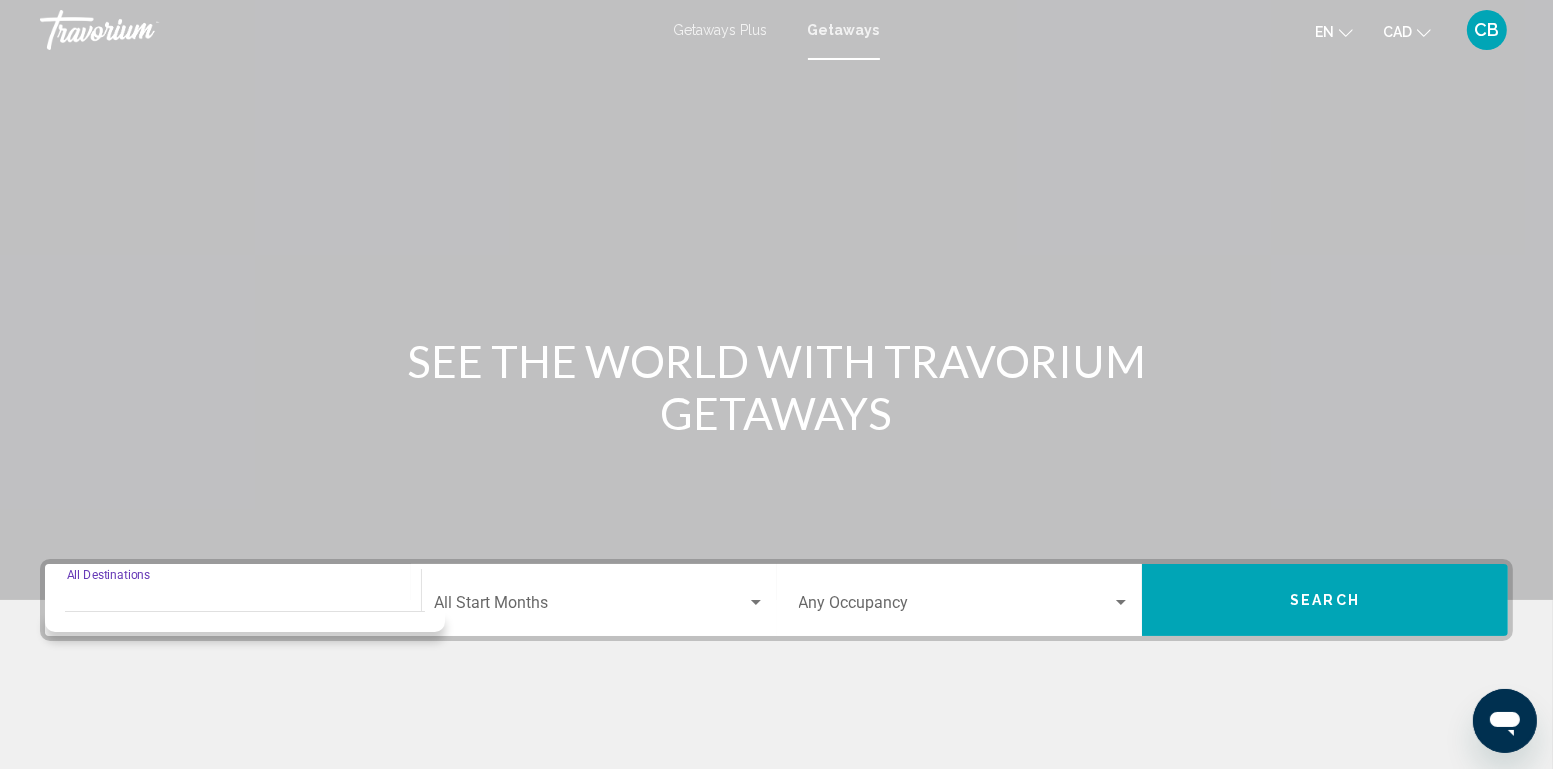 click on "Getaways Plus" at bounding box center (721, 30) 